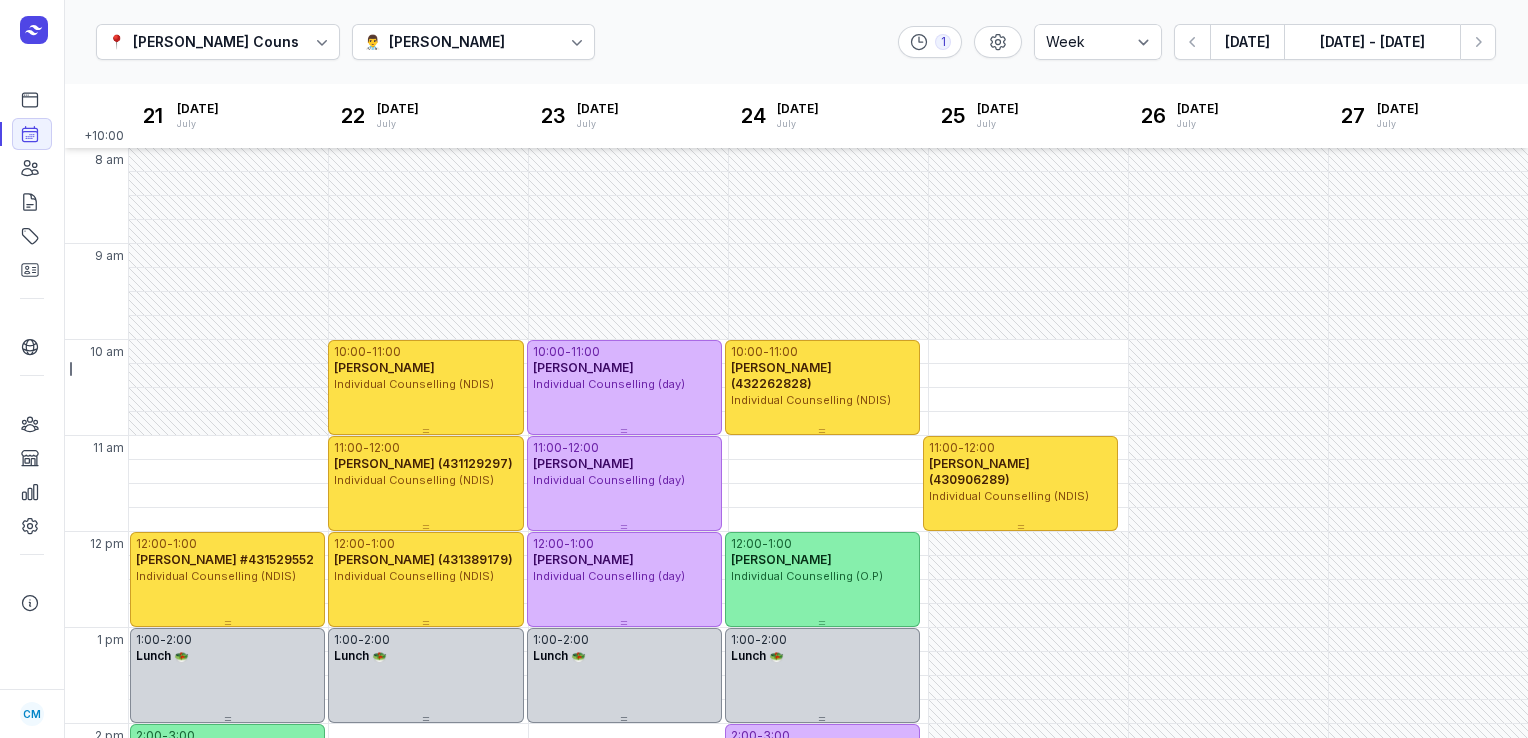 select on "week" 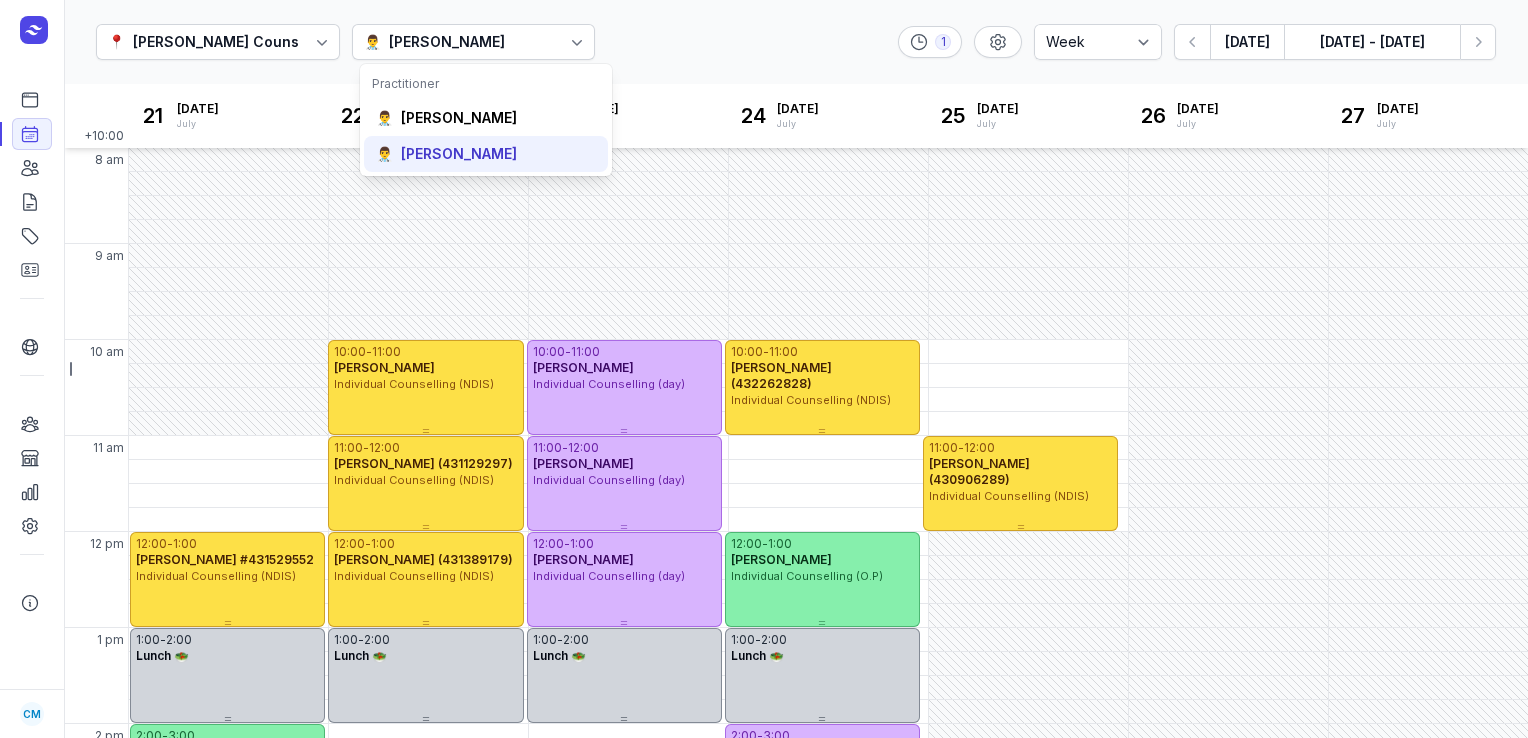 click on "[PERSON_NAME]" at bounding box center [459, 154] 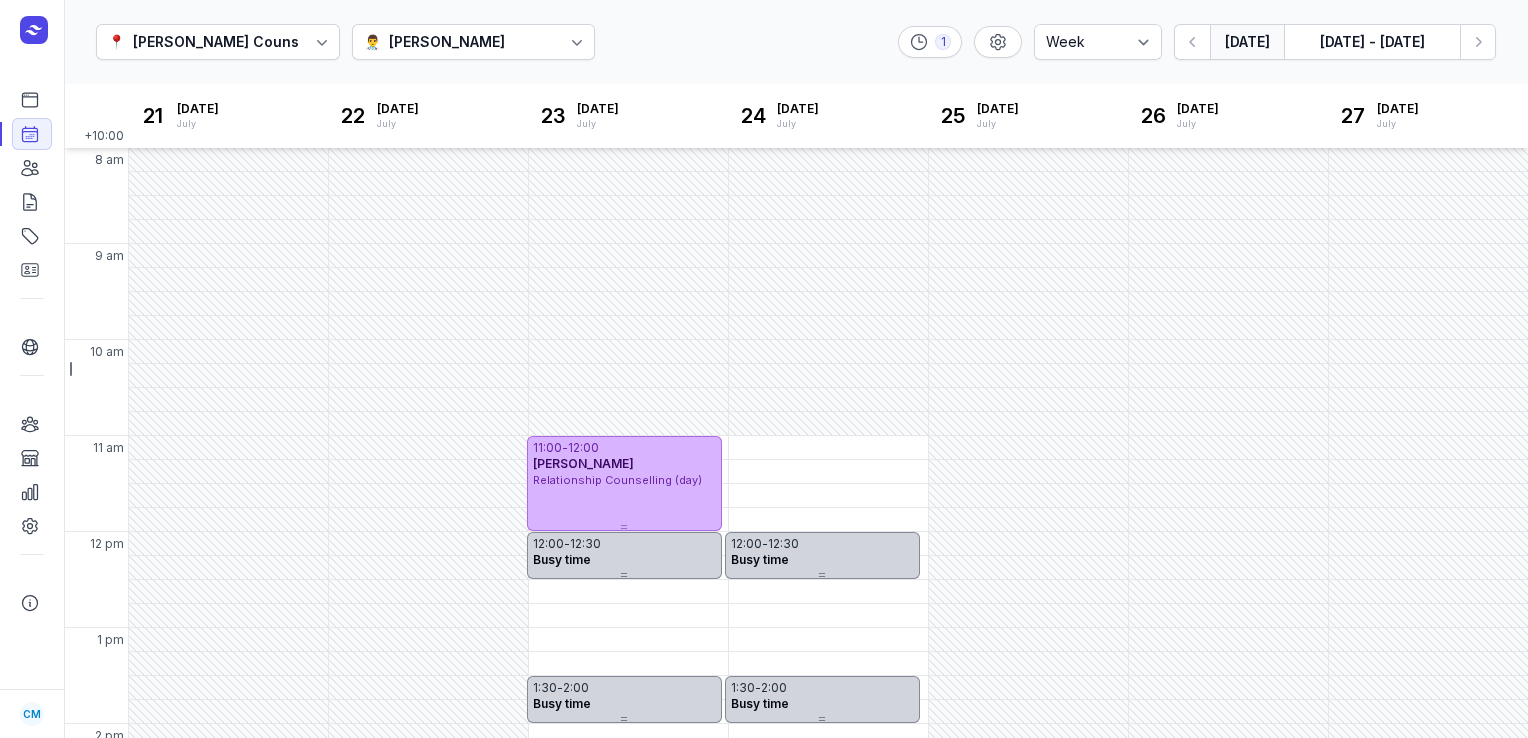 click on "[DATE]" at bounding box center [1247, 42] 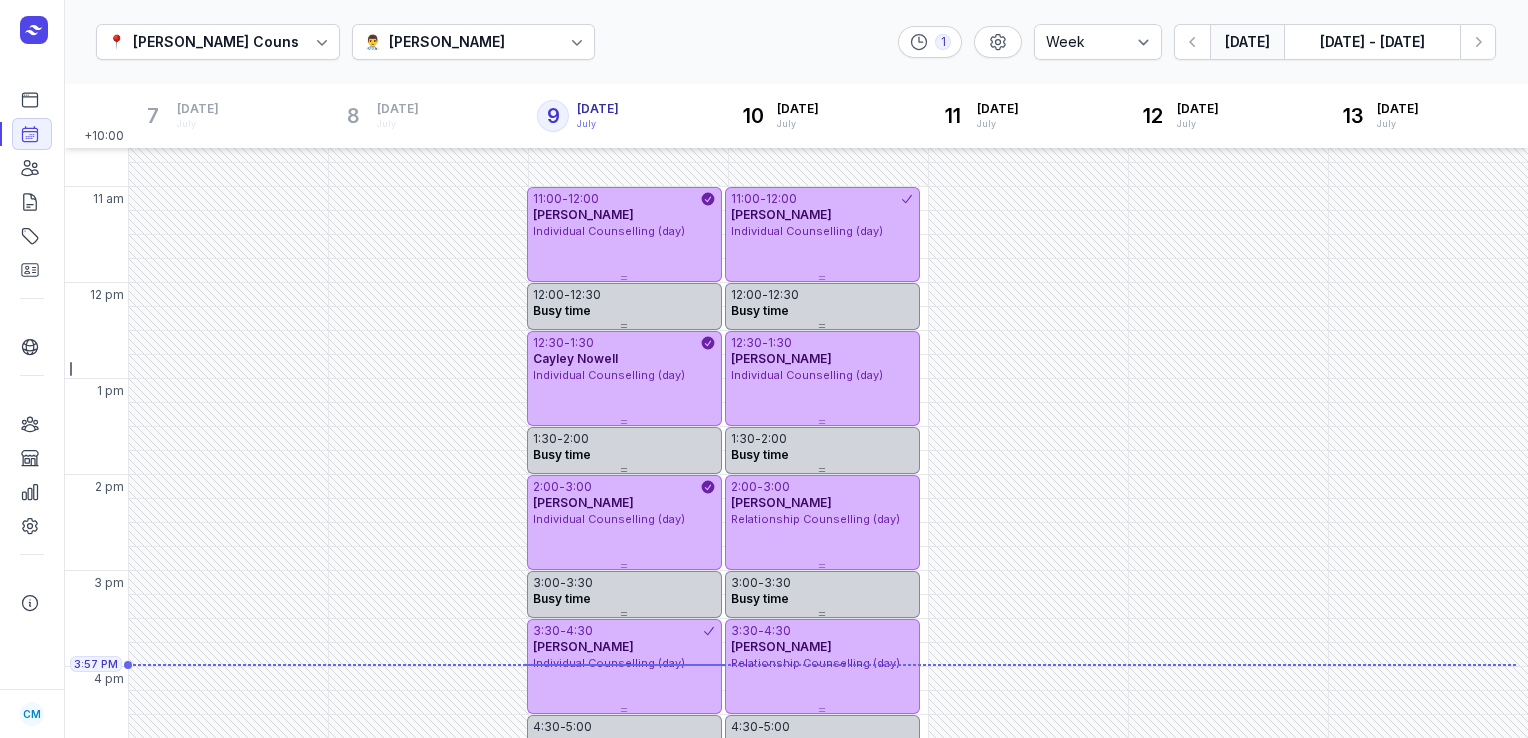 scroll, scrollTop: 248, scrollLeft: 0, axis: vertical 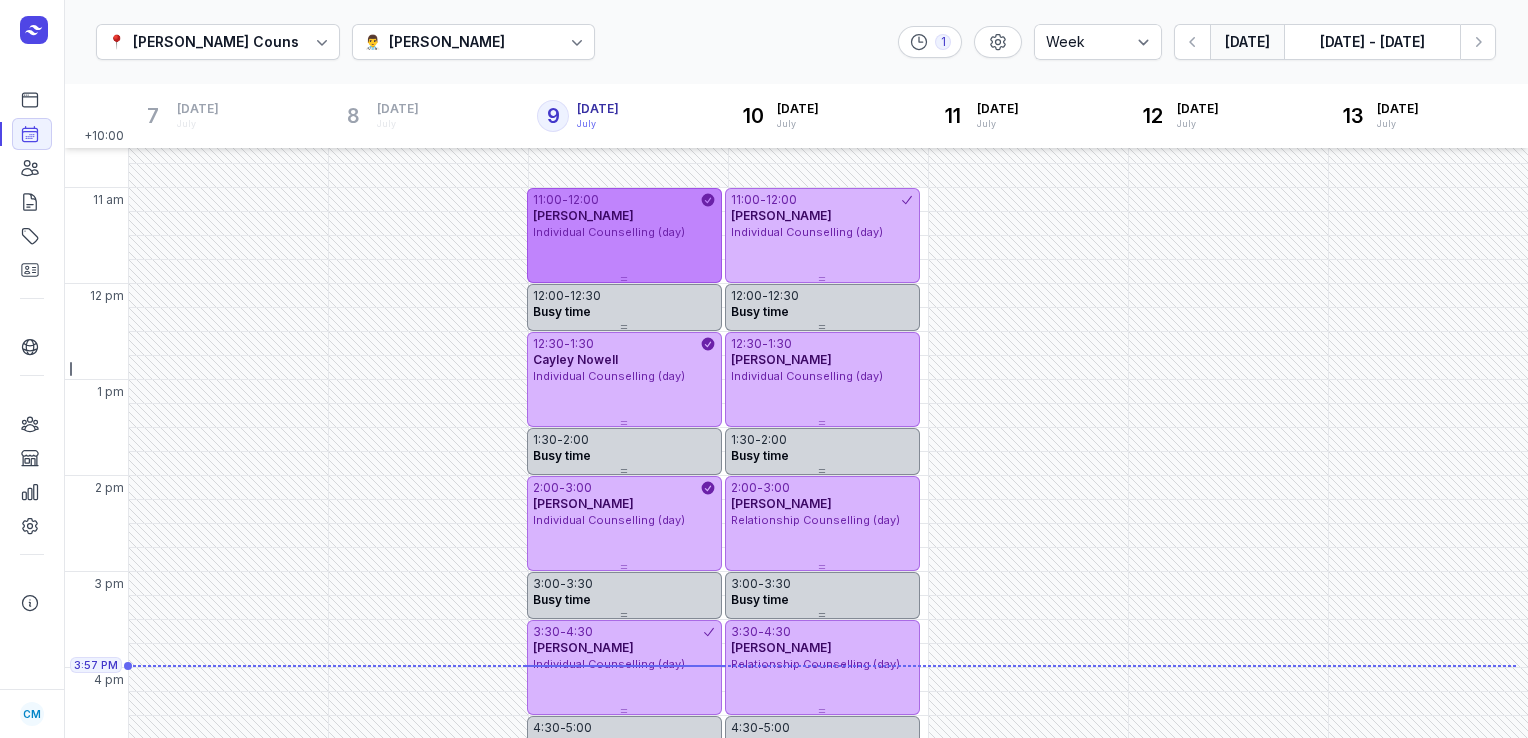 click on "11:00  -  12:00 [PERSON_NAME] Individual Counselling (day)" at bounding box center [624, 235] 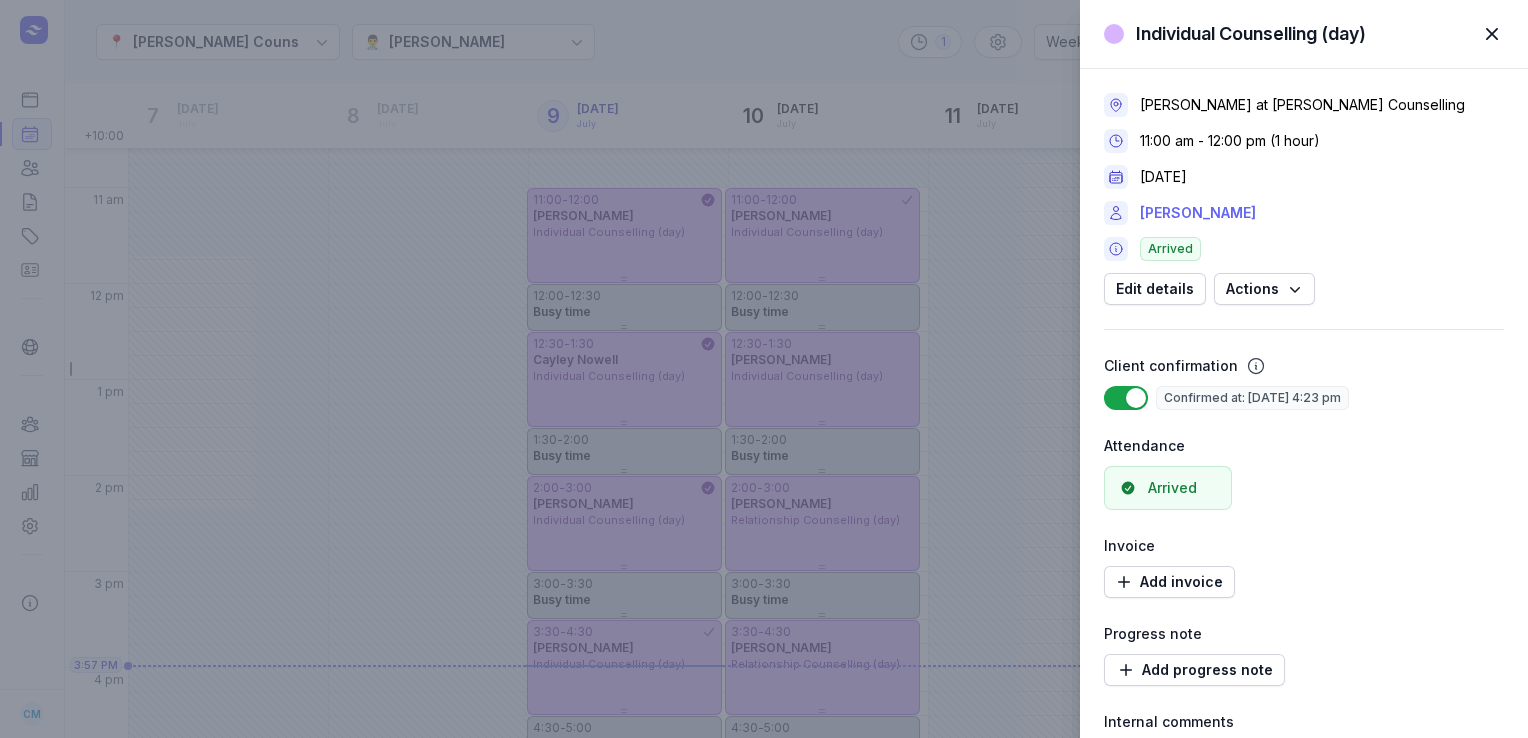 click on "[PERSON_NAME]" at bounding box center [1198, 213] 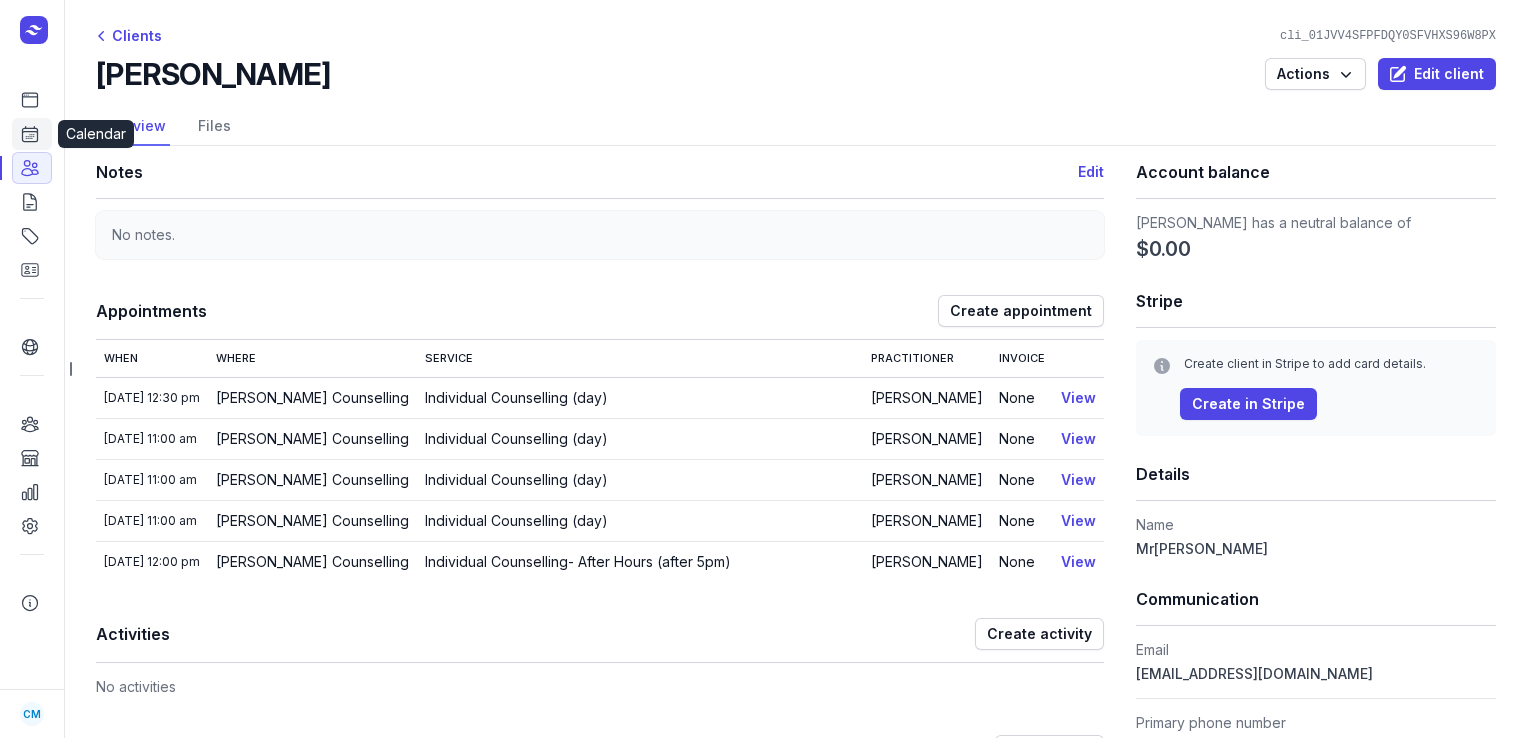 click 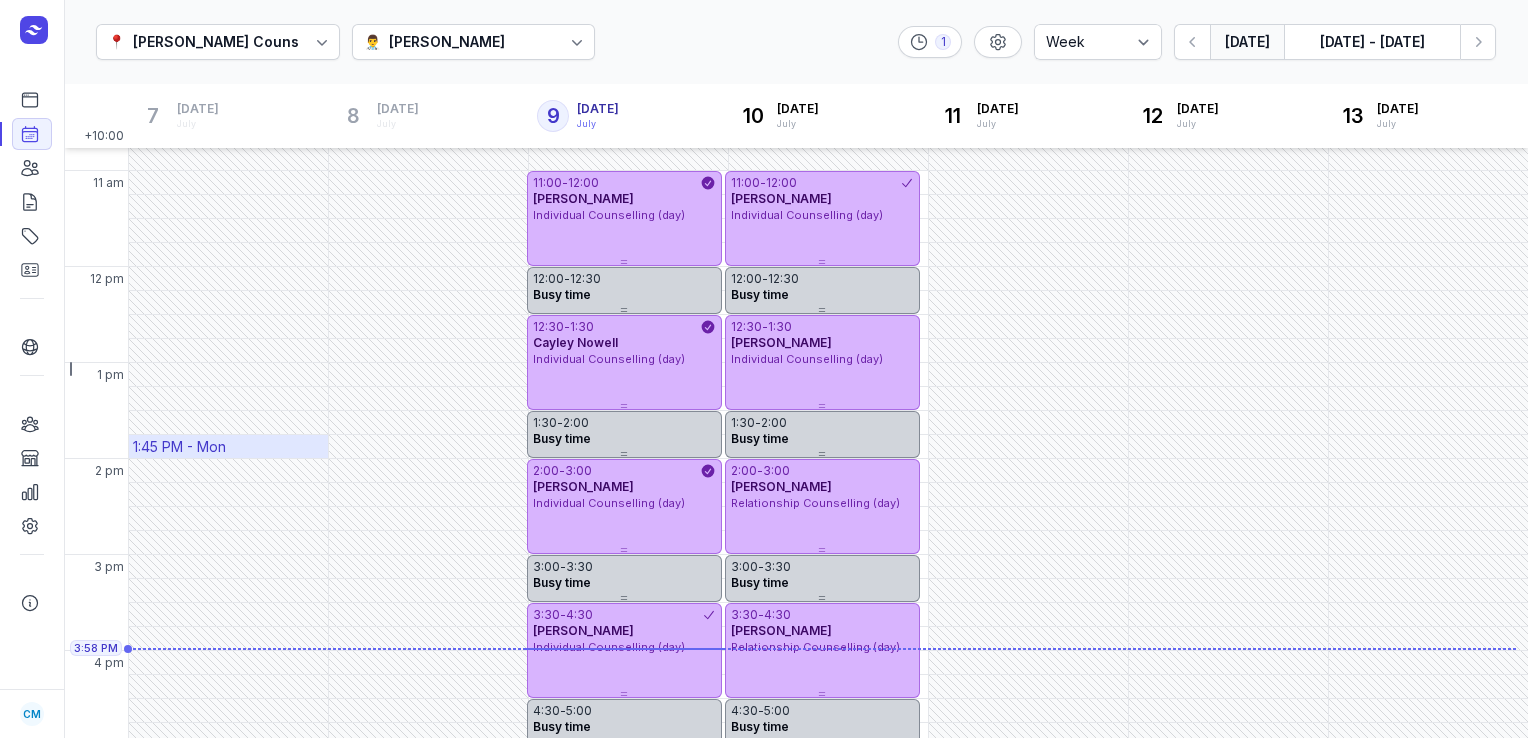 scroll, scrollTop: 267, scrollLeft: 0, axis: vertical 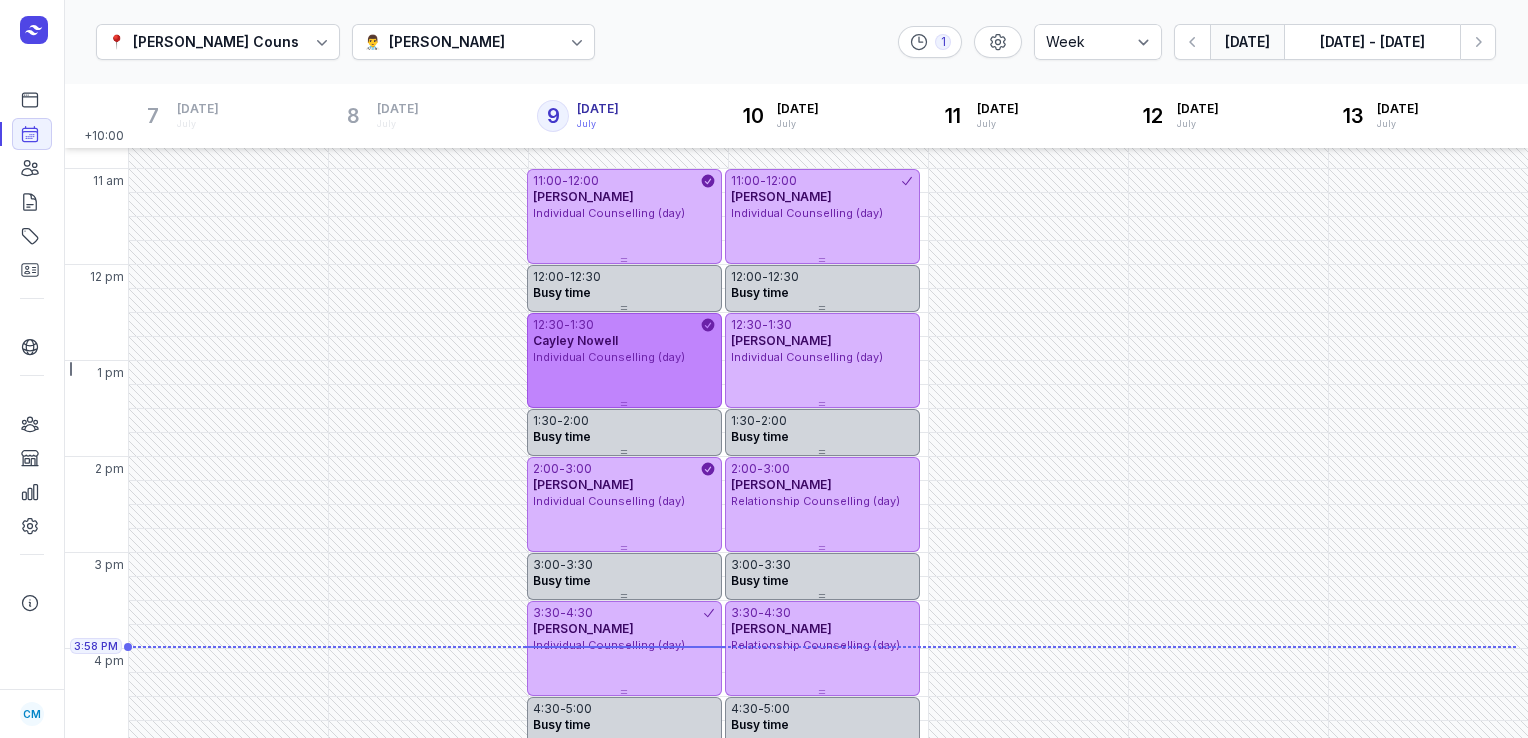 click on "Cayley Nowell" at bounding box center (575, 340) 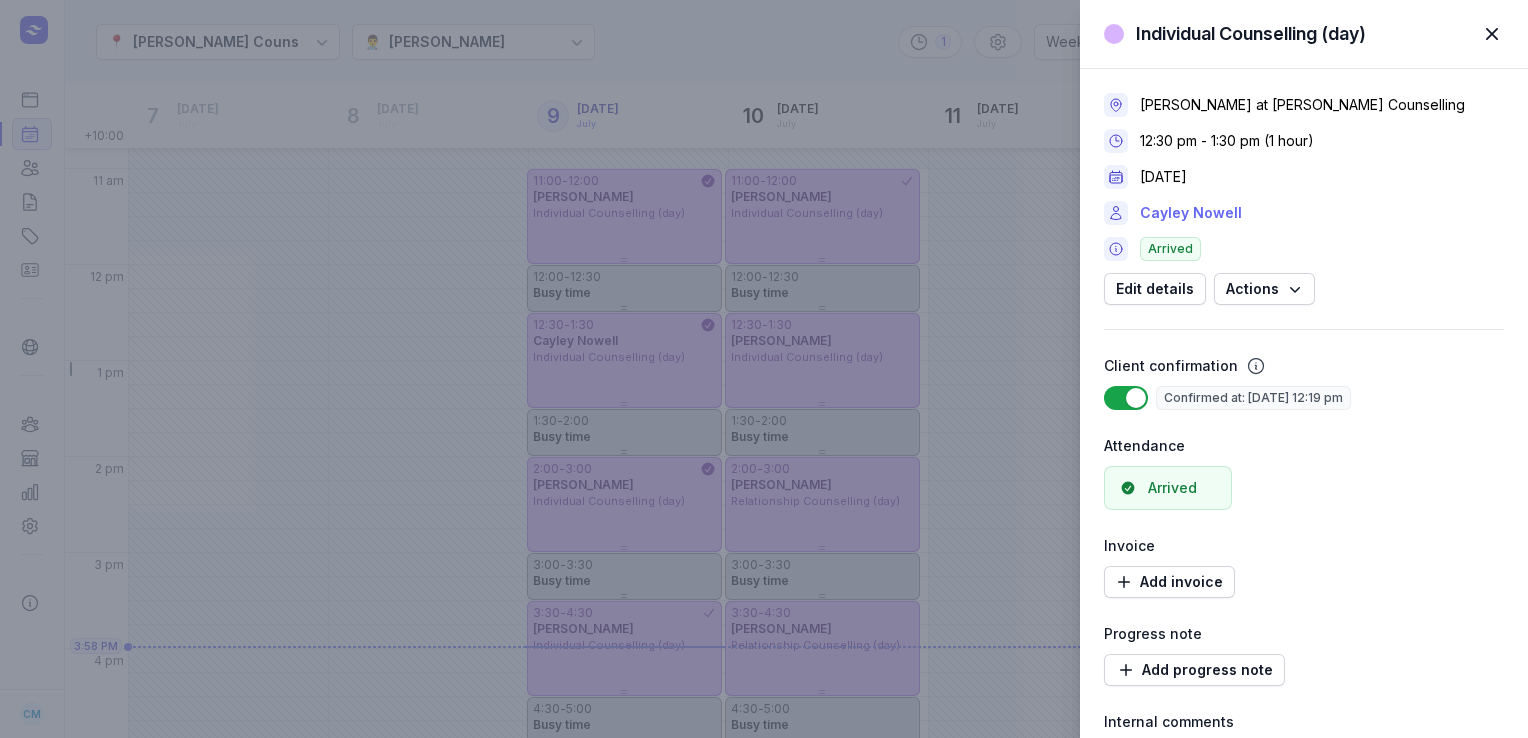 click on "Cayley Nowell" at bounding box center (1191, 213) 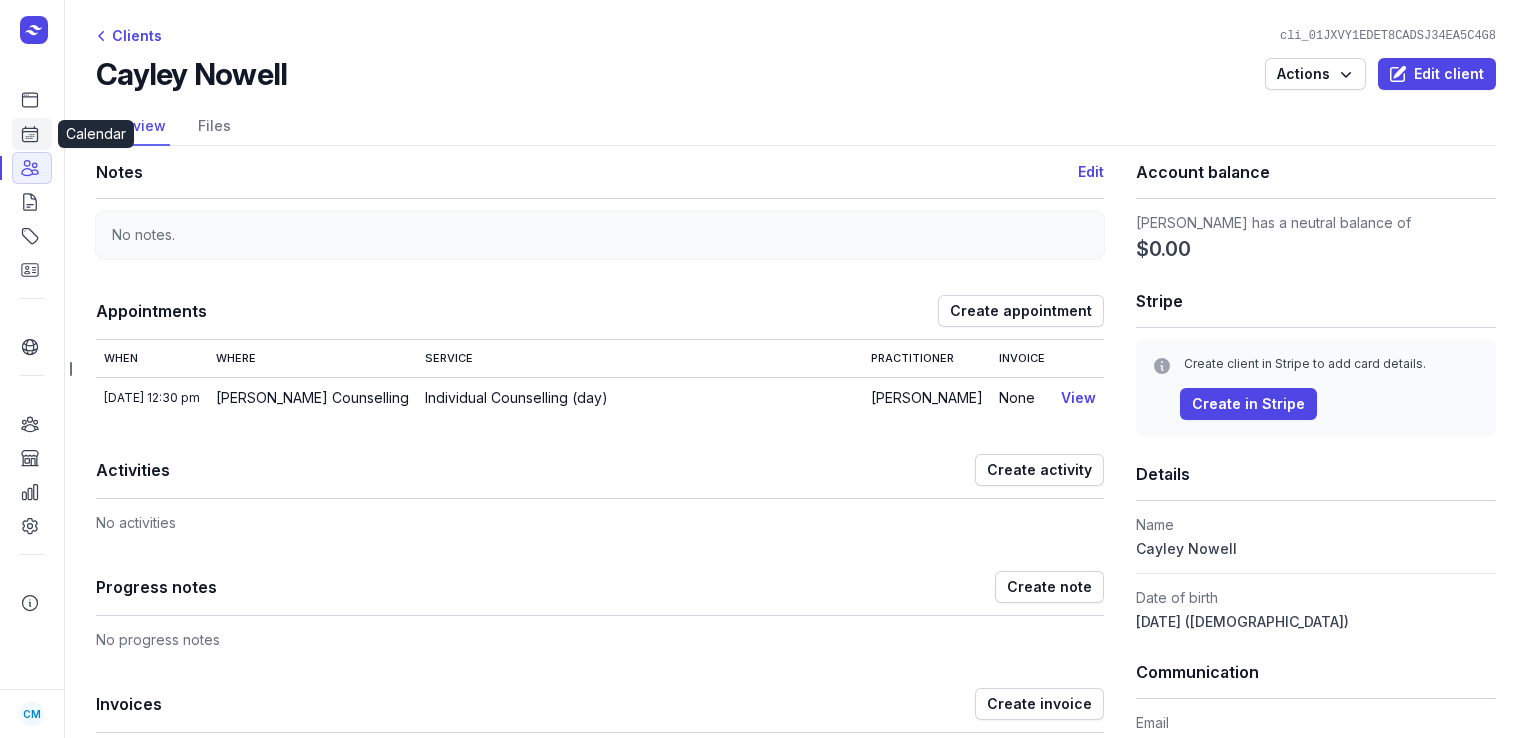 click 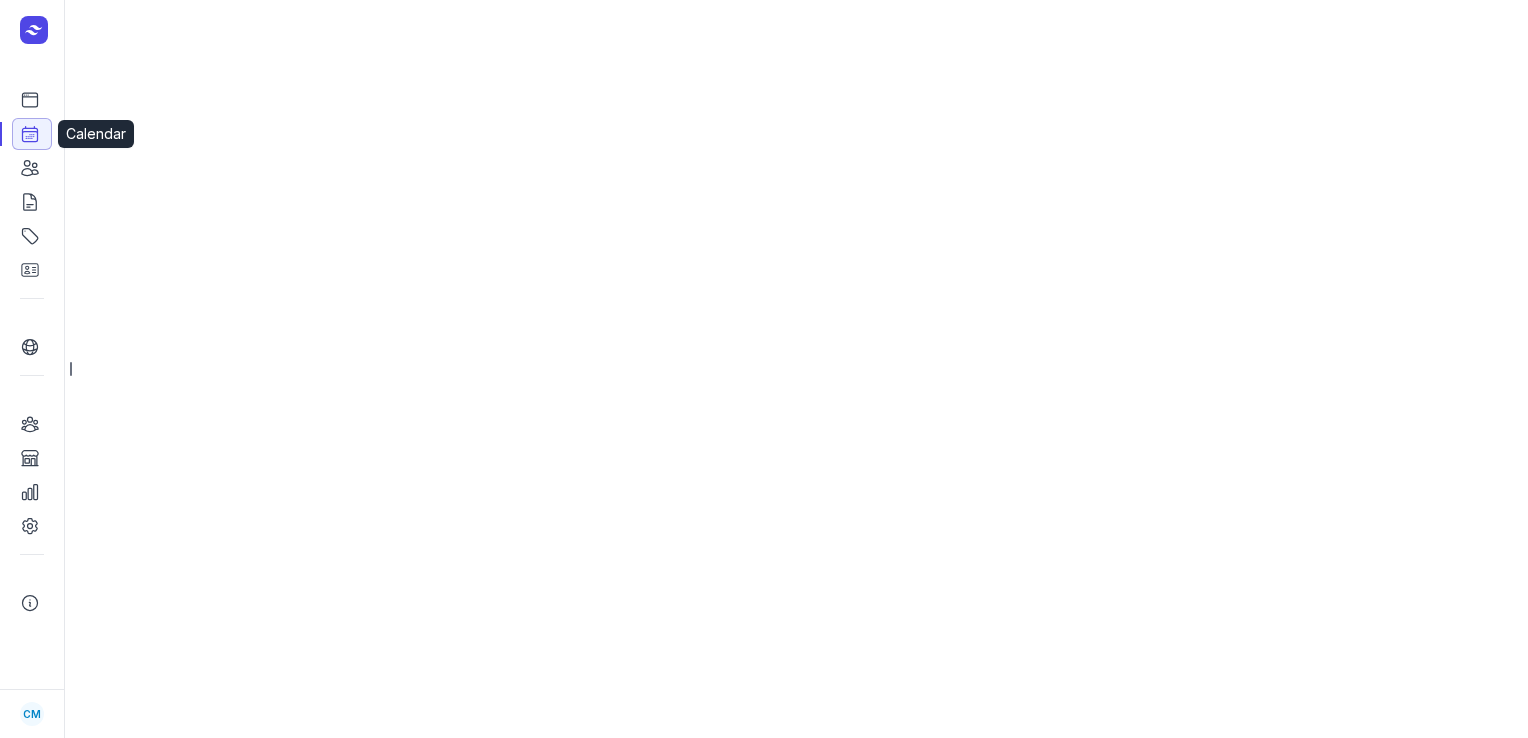 select on "week" 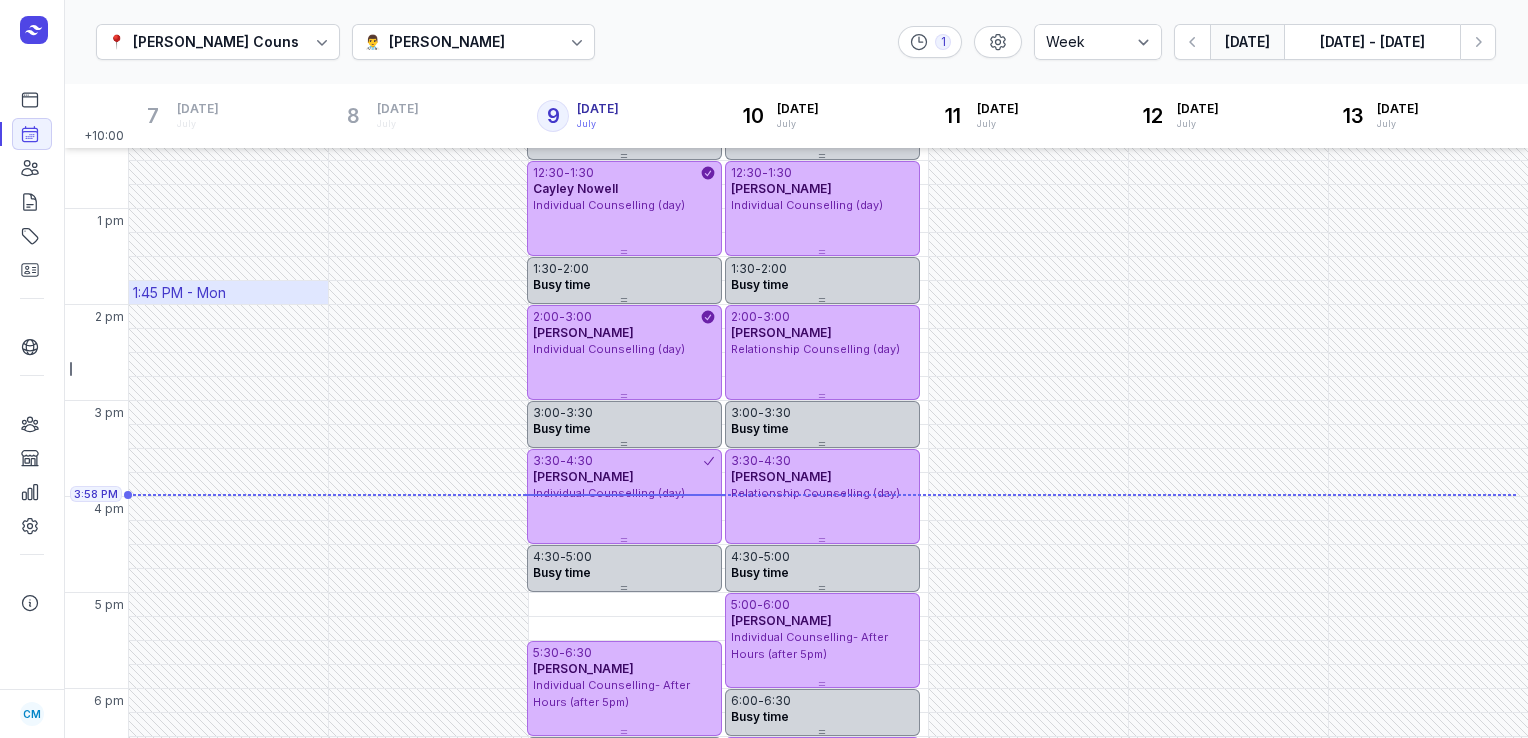 scroll, scrollTop: 379, scrollLeft: 0, axis: vertical 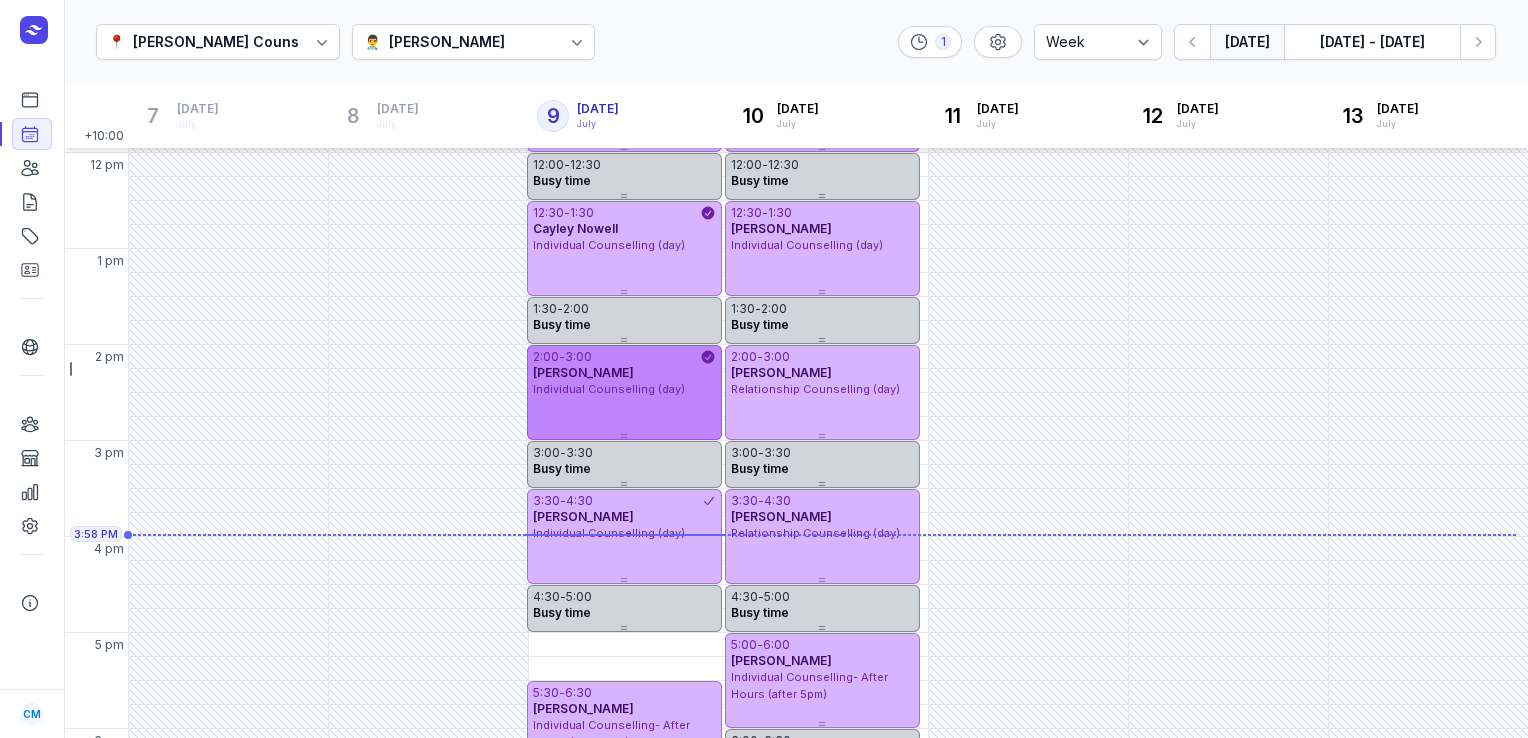 click on "[PERSON_NAME]" at bounding box center (583, 372) 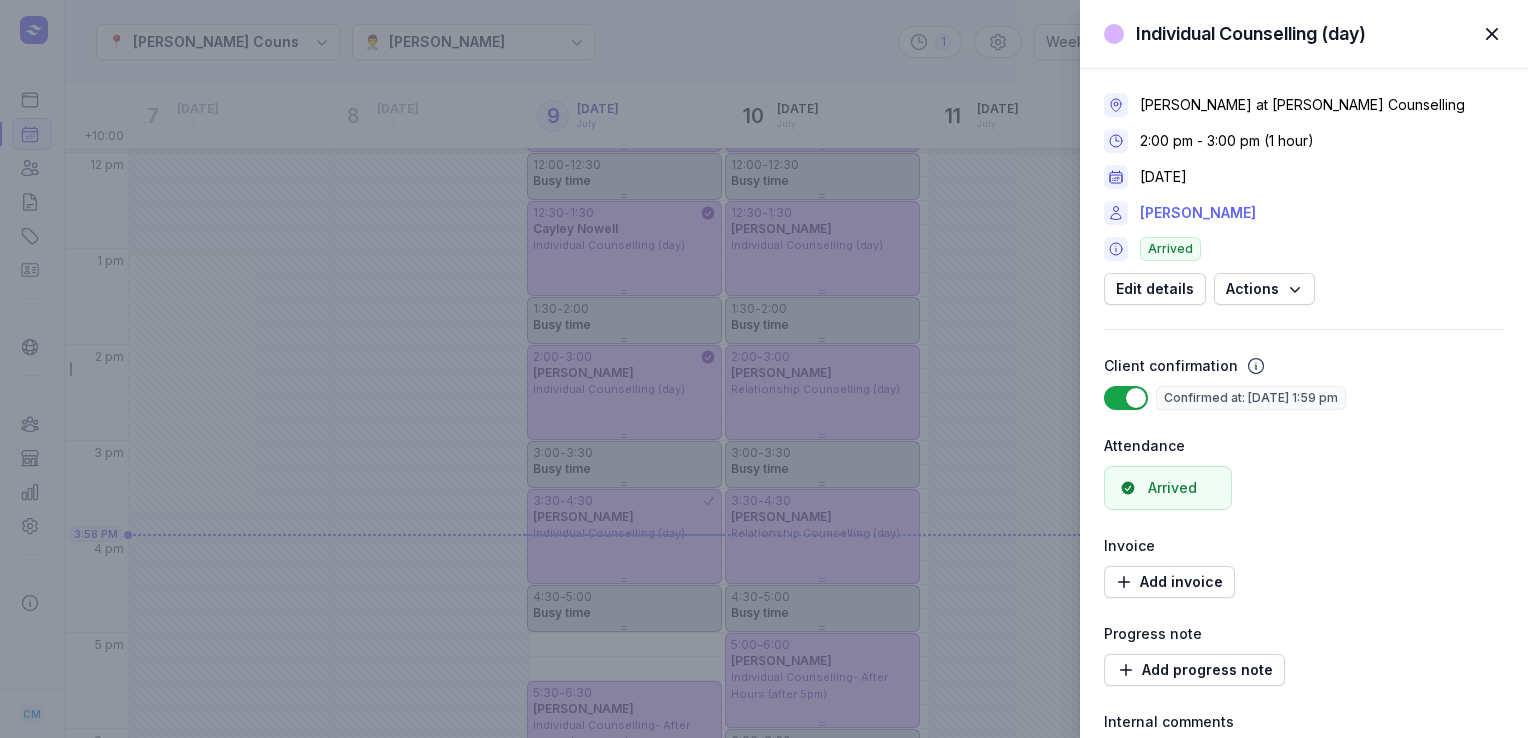 click on "[PERSON_NAME]" at bounding box center [1198, 213] 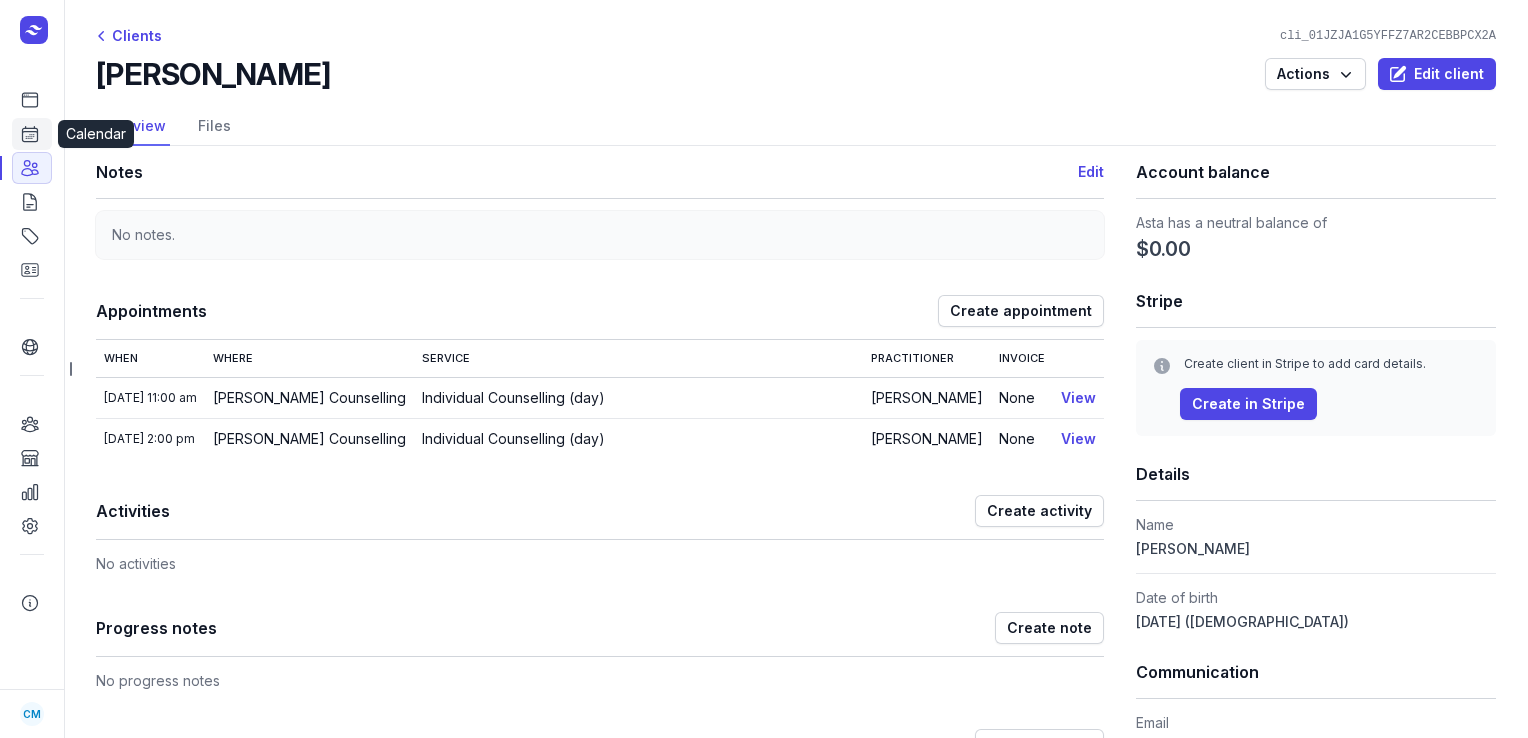 click 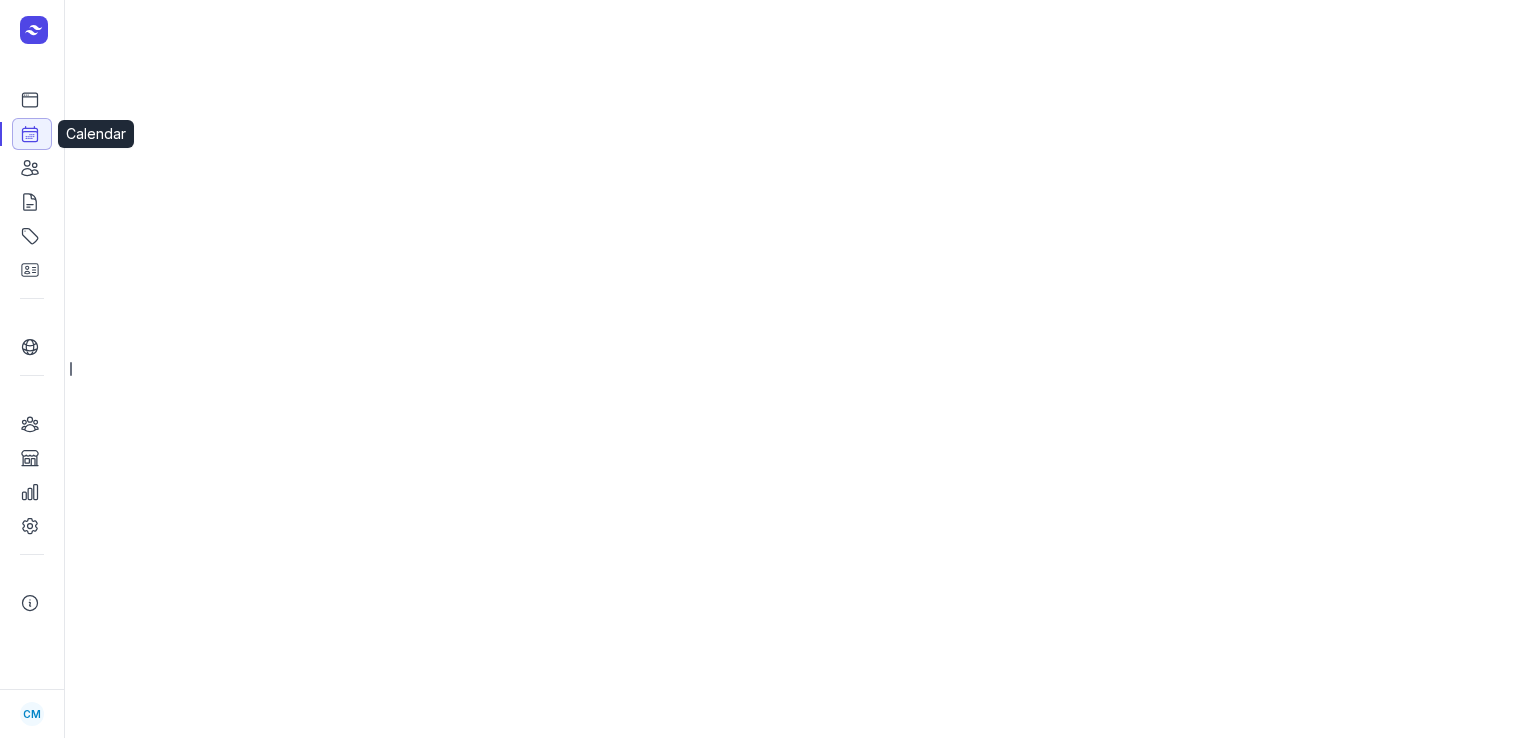 select on "week" 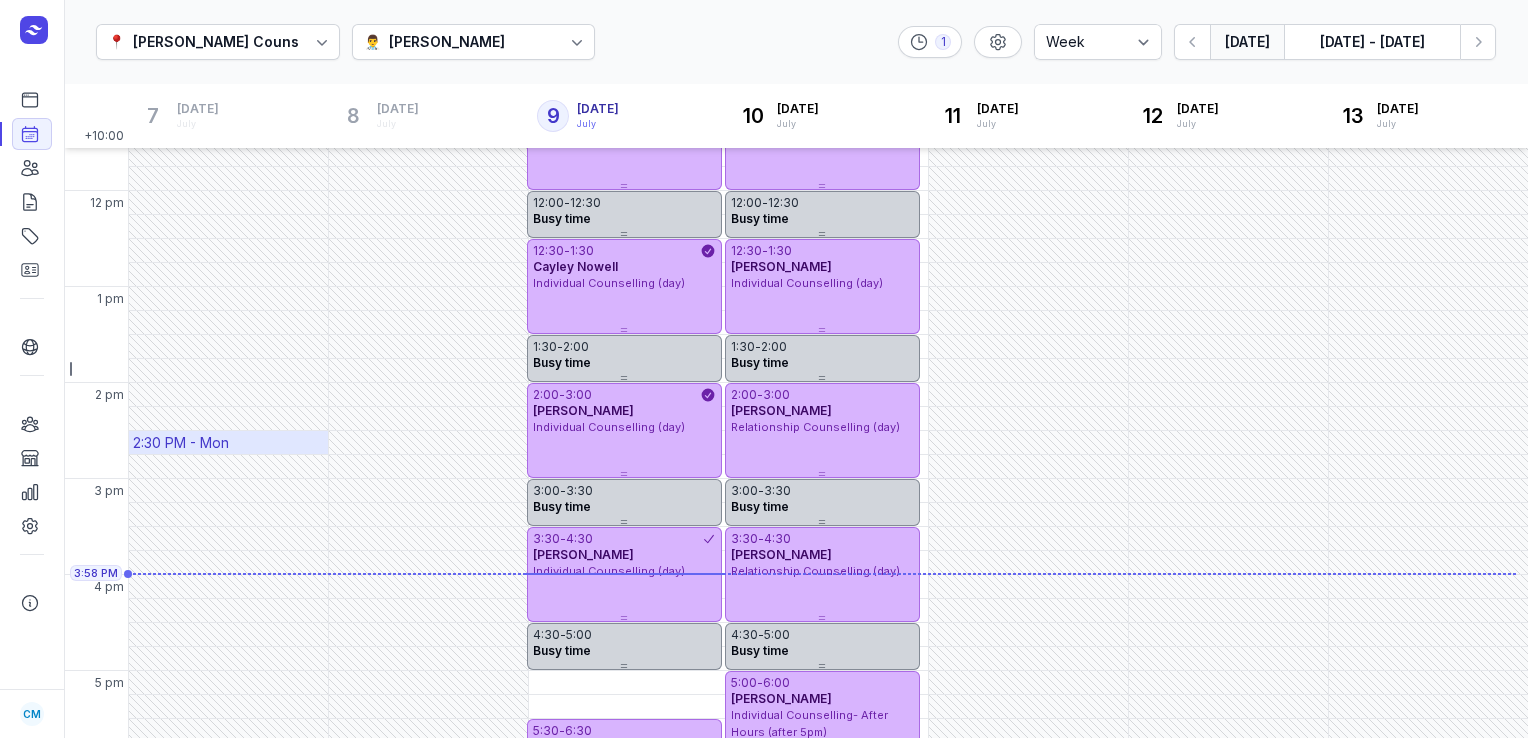 scroll, scrollTop: 326, scrollLeft: 0, axis: vertical 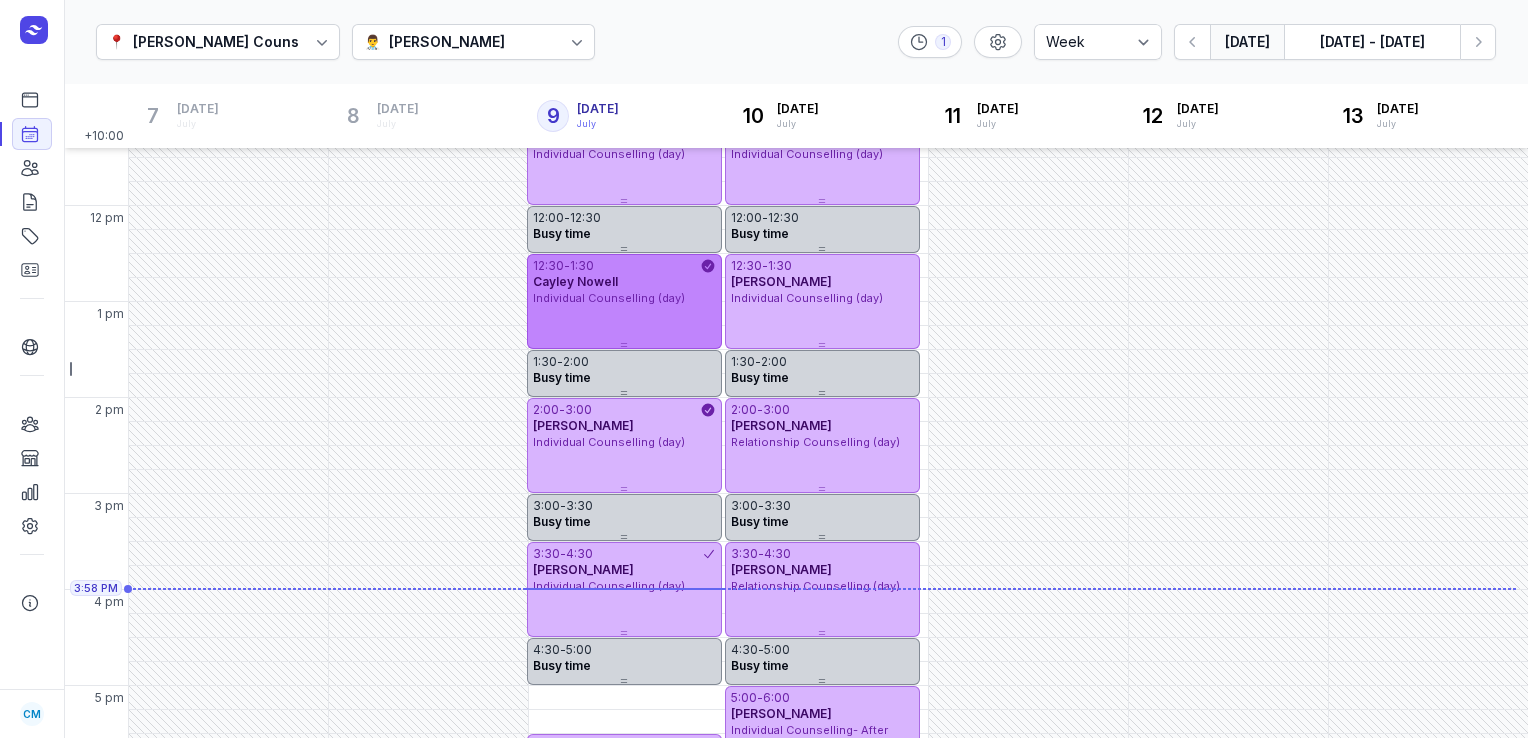 click on "12:30  -  1:30 [PERSON_NAME] Individual Counselling (day)" at bounding box center (624, 301) 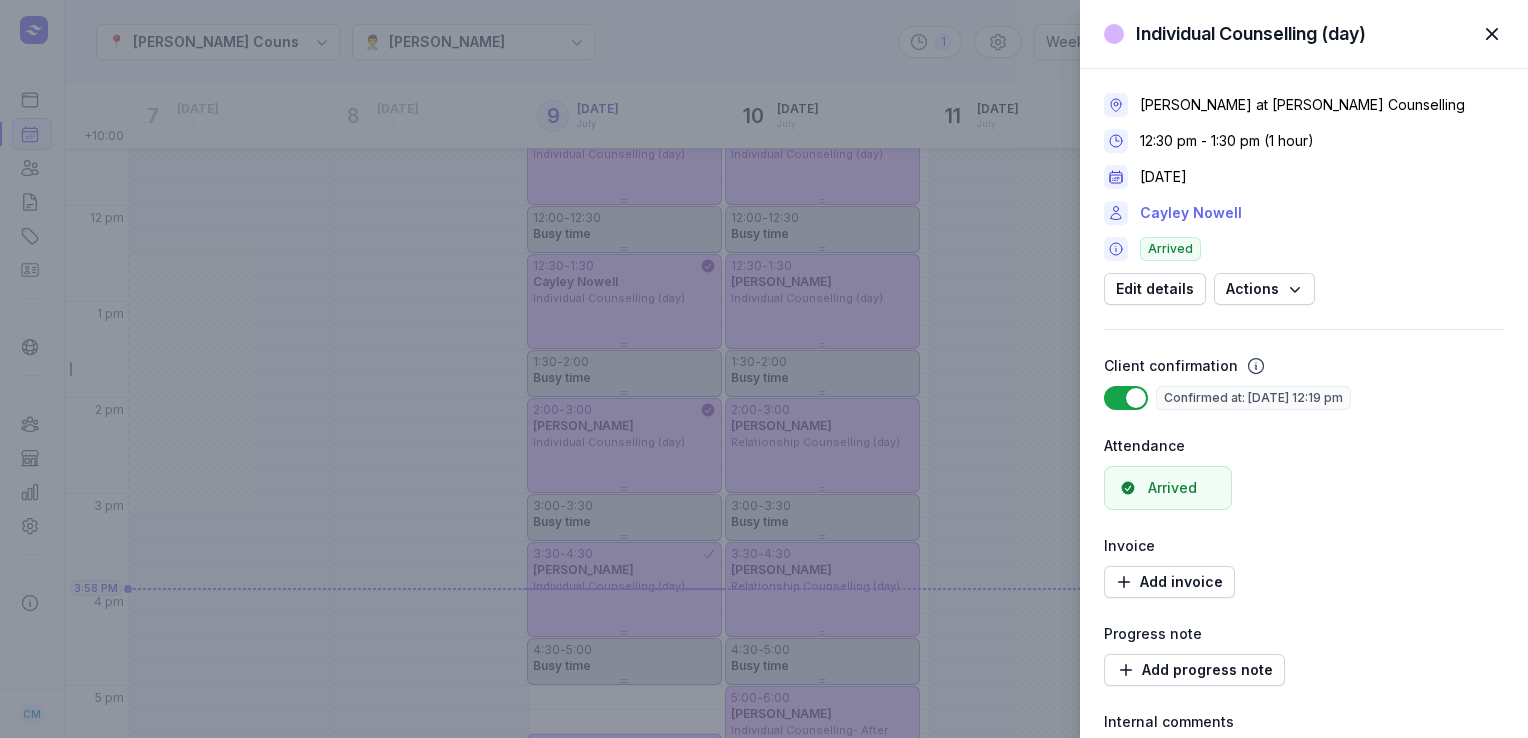 click on "Cayley Nowell" at bounding box center (1191, 213) 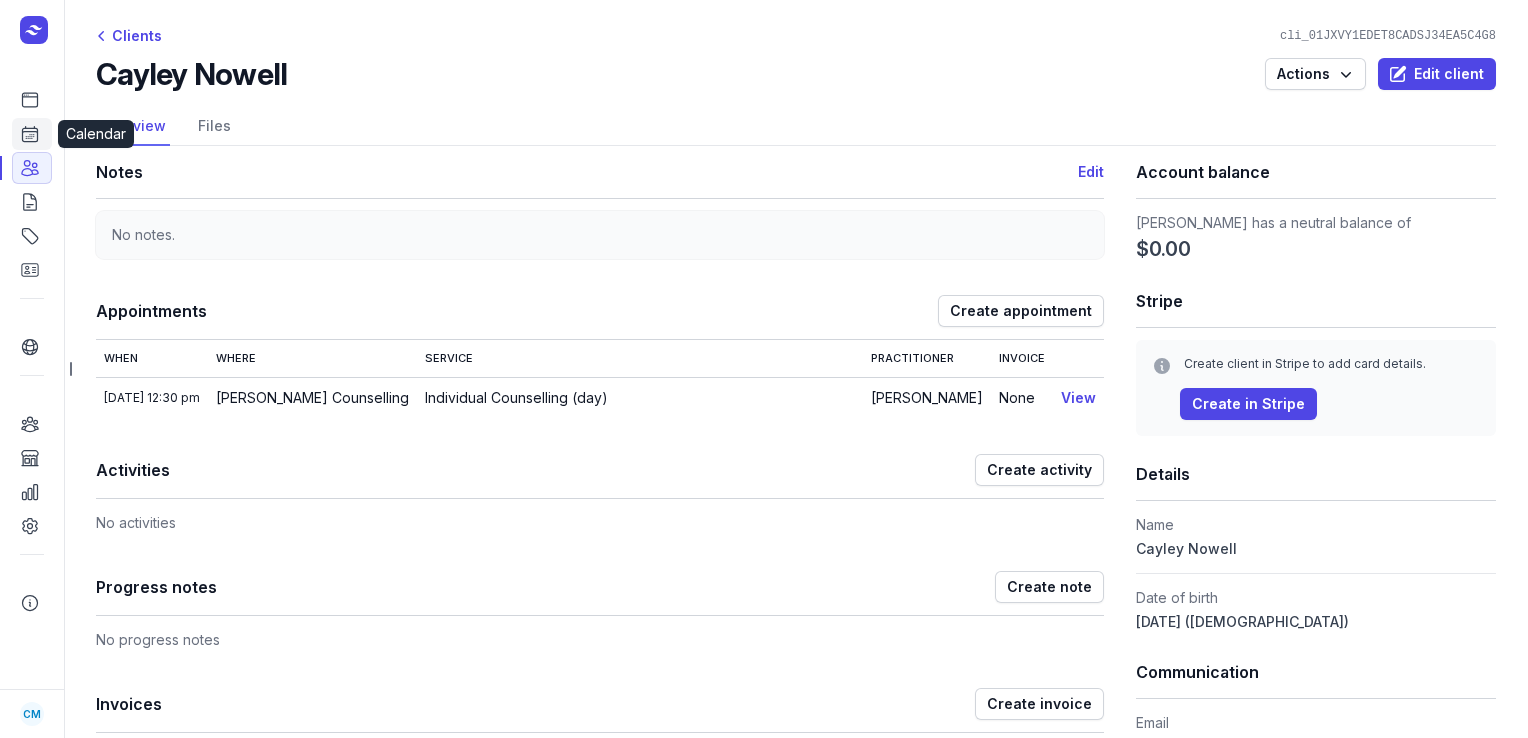 click 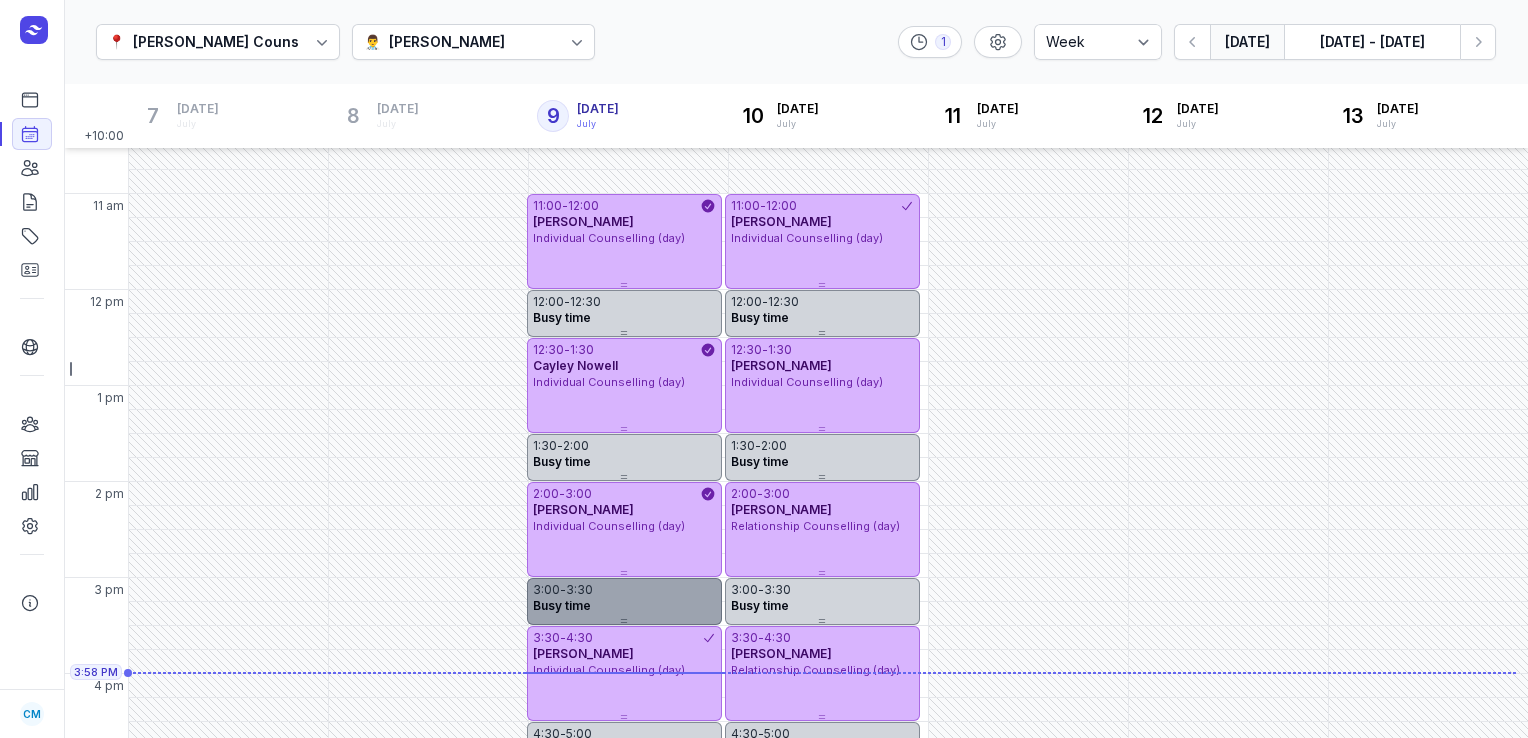 scroll, scrollTop: 233, scrollLeft: 0, axis: vertical 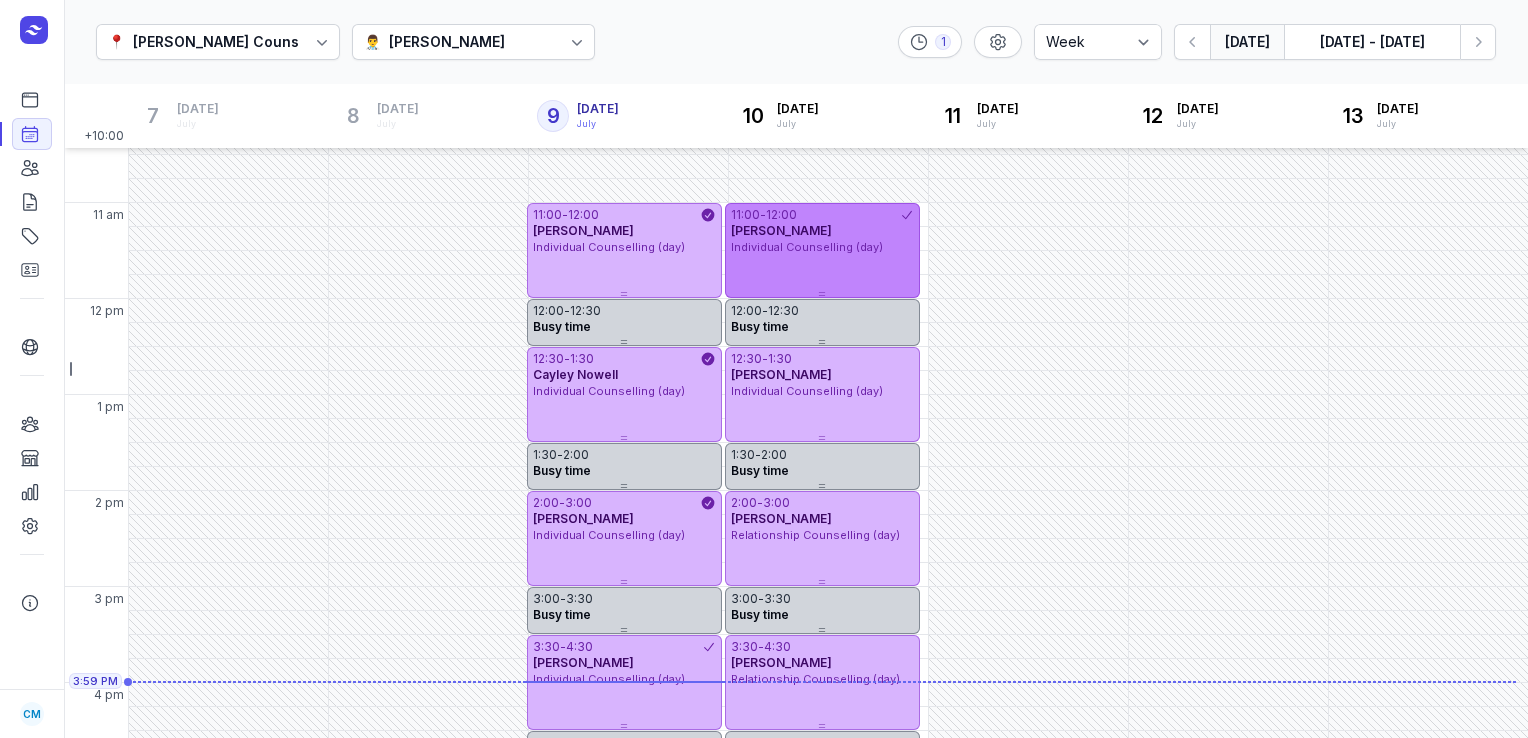 click on "11:00  -  12:00" at bounding box center (815, 215) 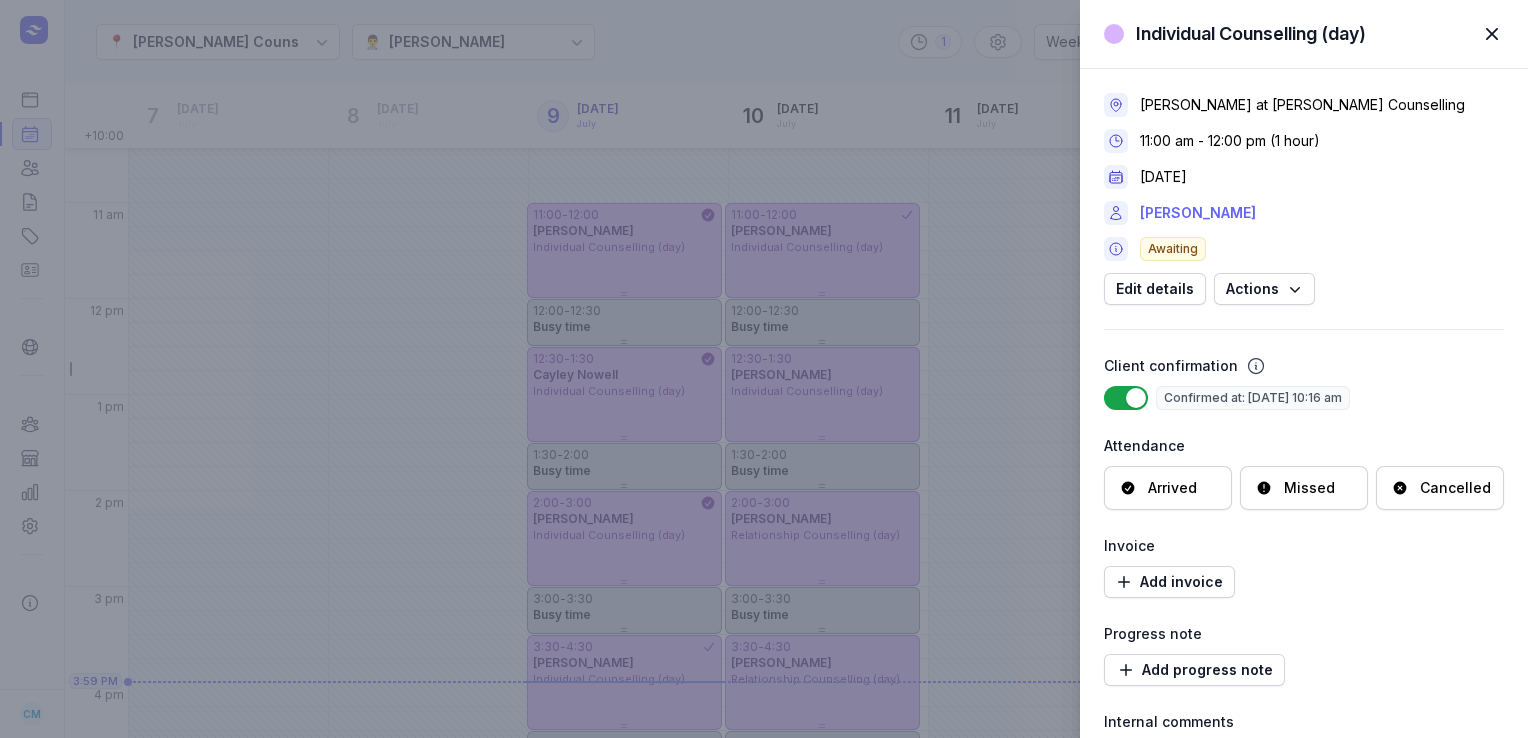 click on "[PERSON_NAME]" at bounding box center (1198, 213) 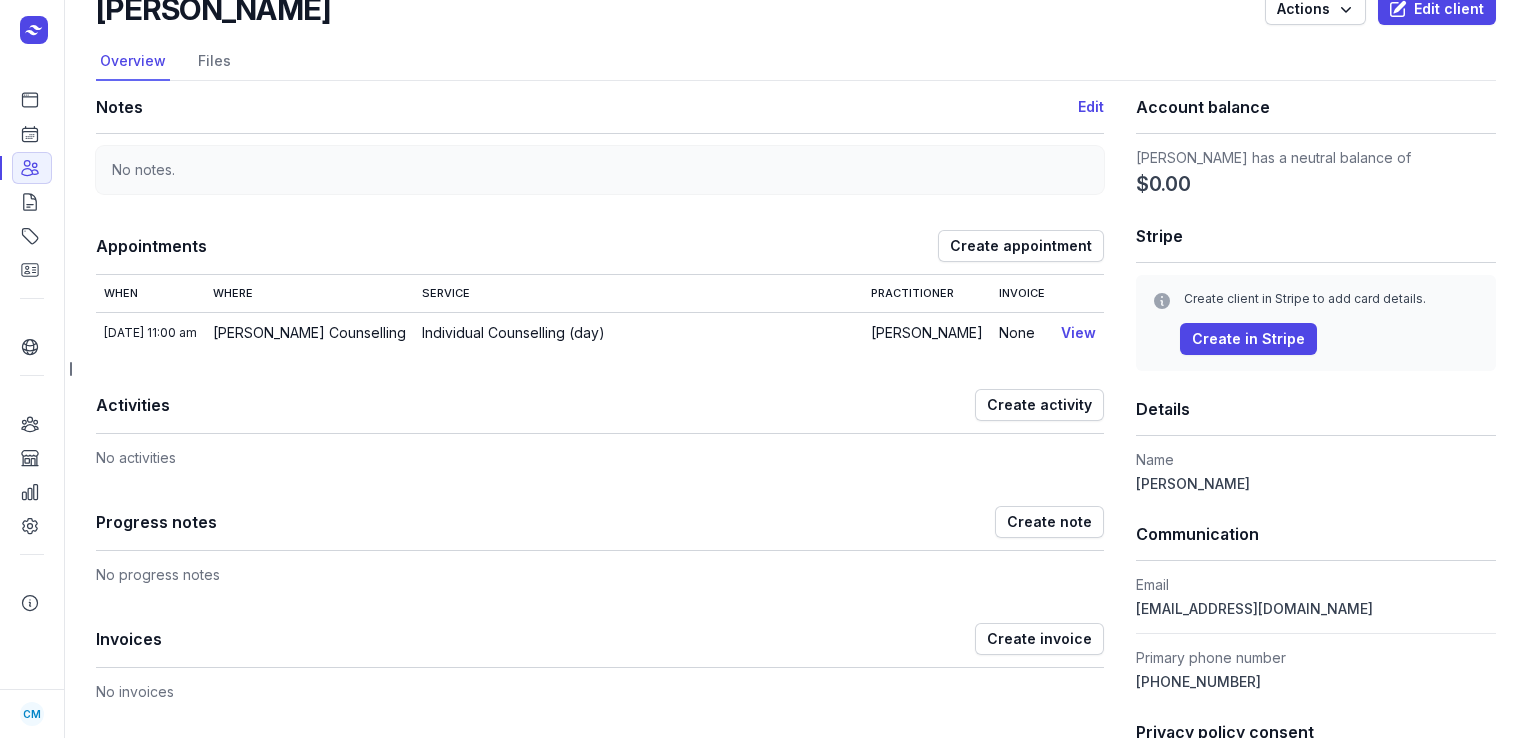 scroll, scrollTop: 36, scrollLeft: 0, axis: vertical 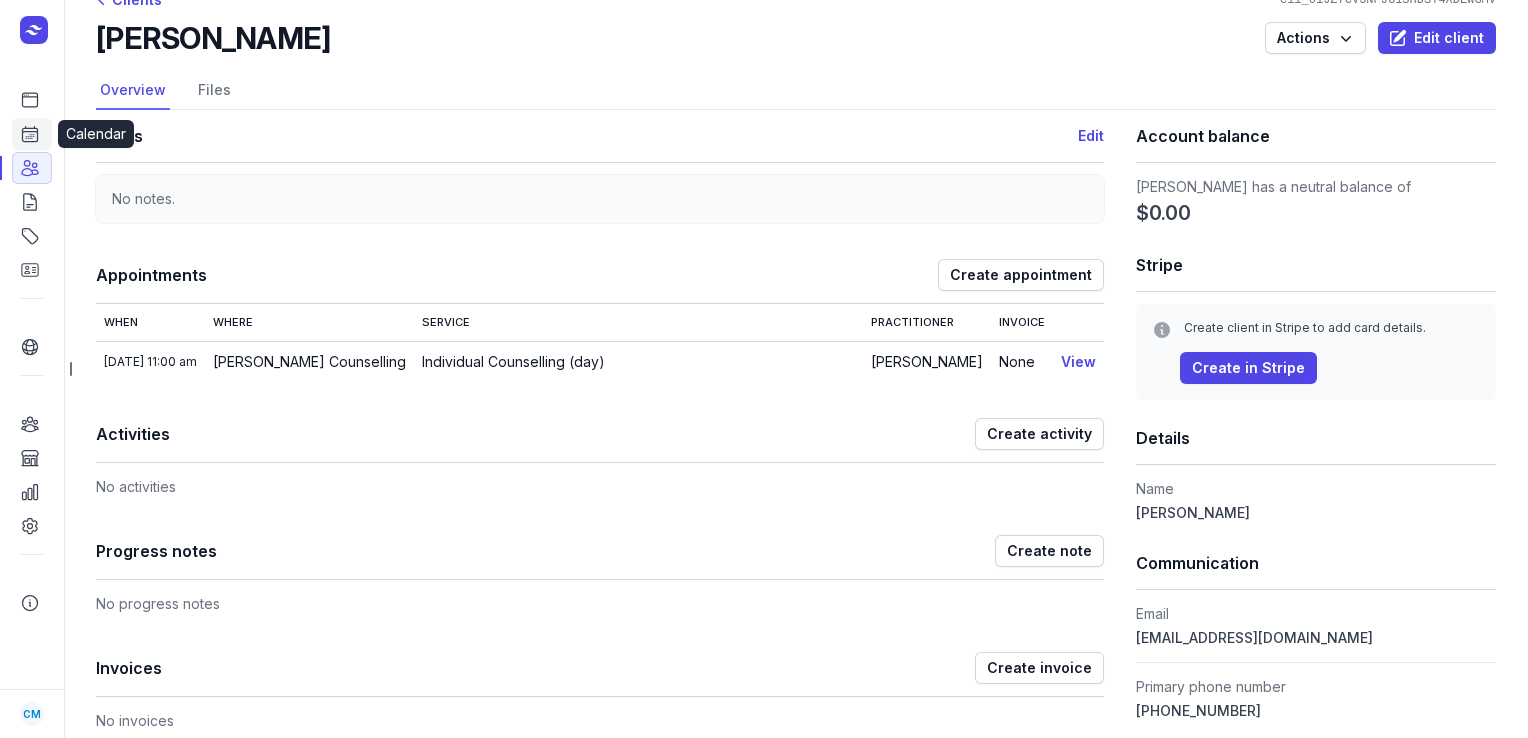click on "Calendar" 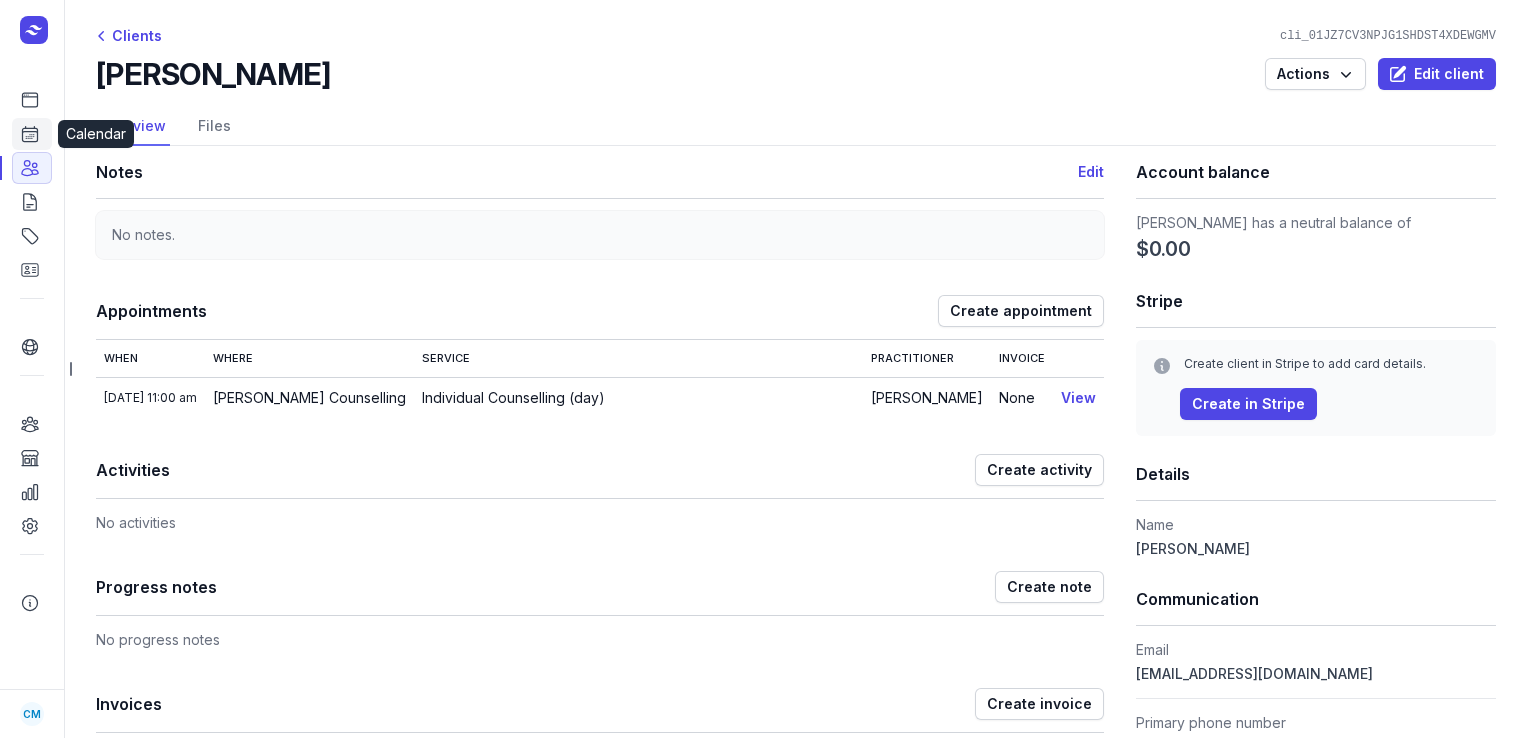 select on "week" 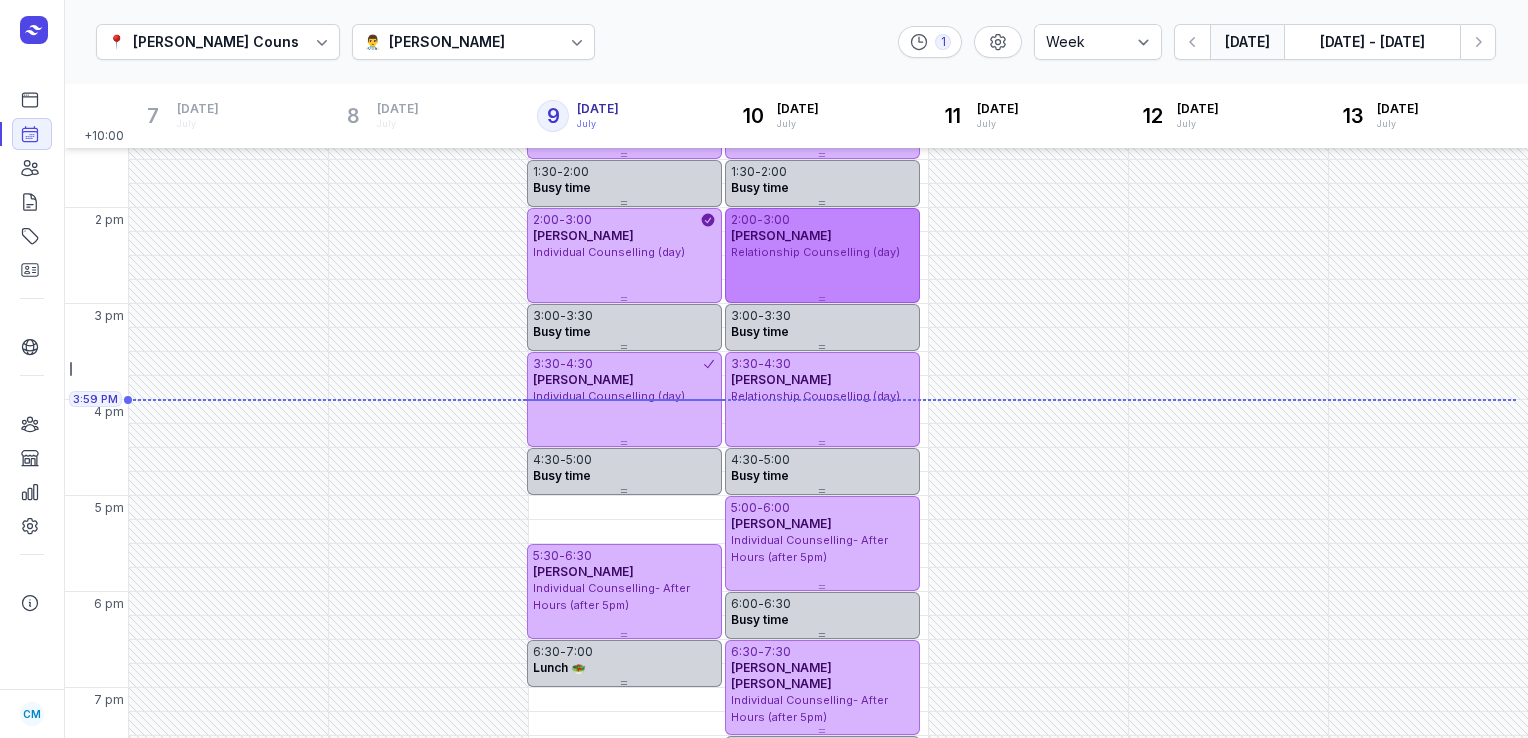 scroll, scrollTop: 248, scrollLeft: 0, axis: vertical 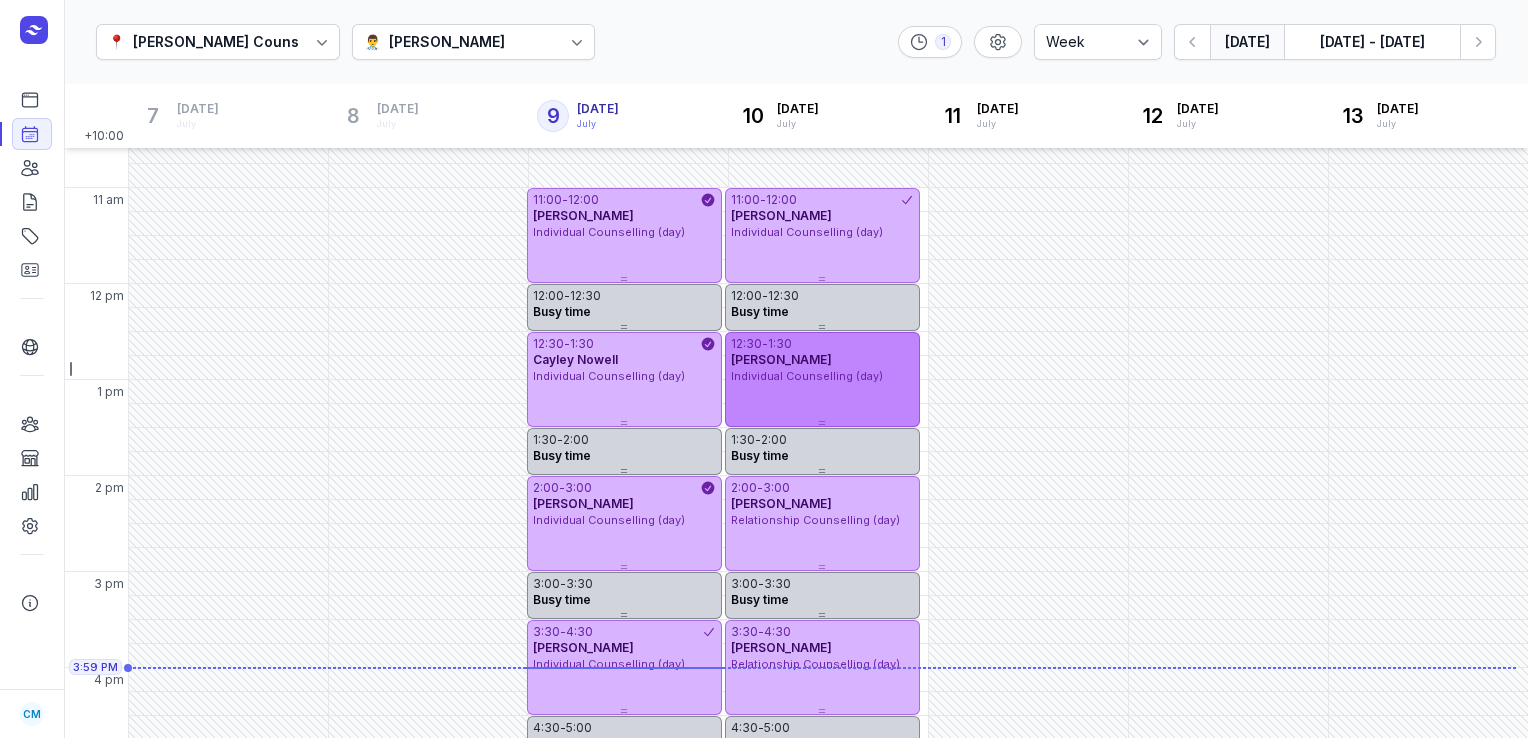 click on "12:30  -  1:30 [PERSON_NAME] Individual Counselling (day)" at bounding box center [822, 379] 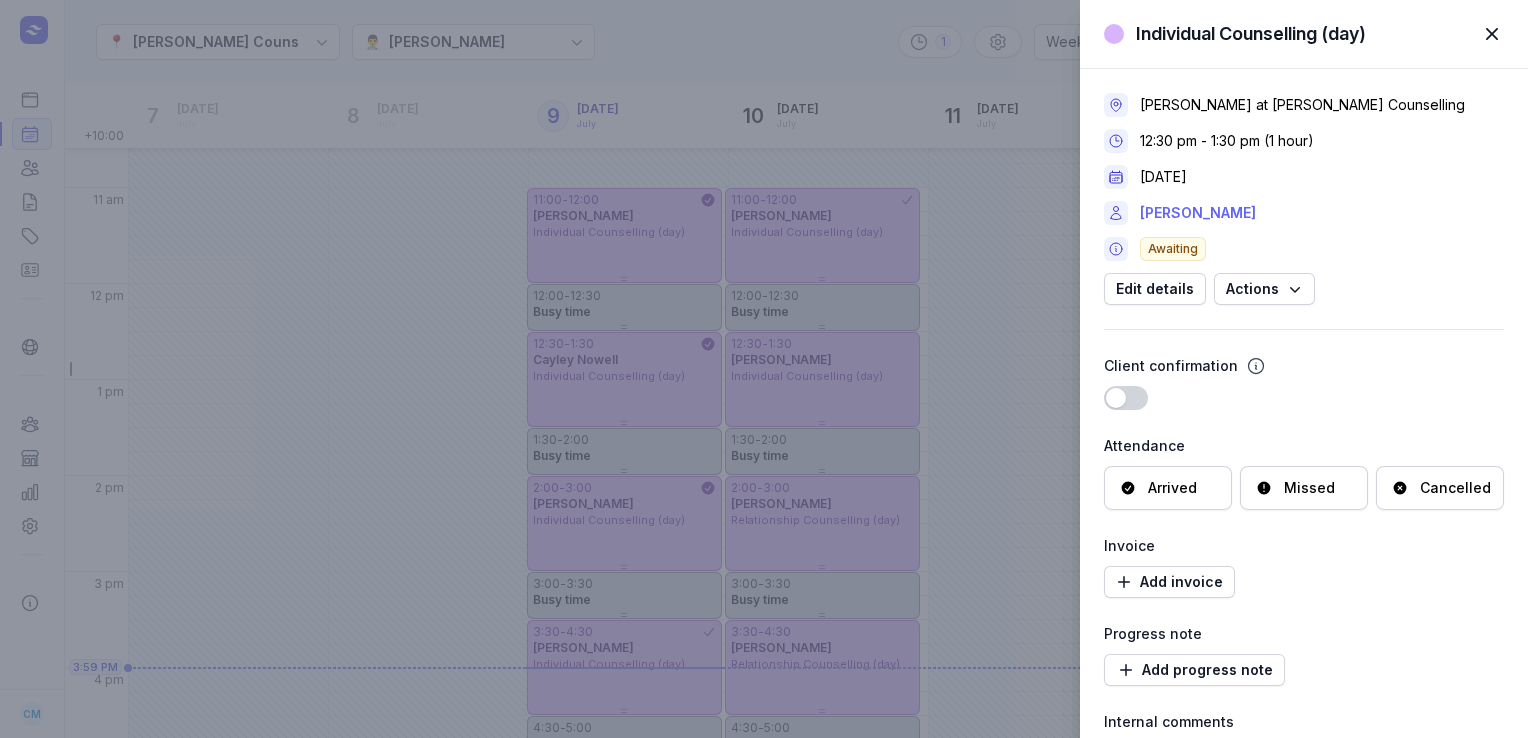 click on "[PERSON_NAME]" at bounding box center [1198, 213] 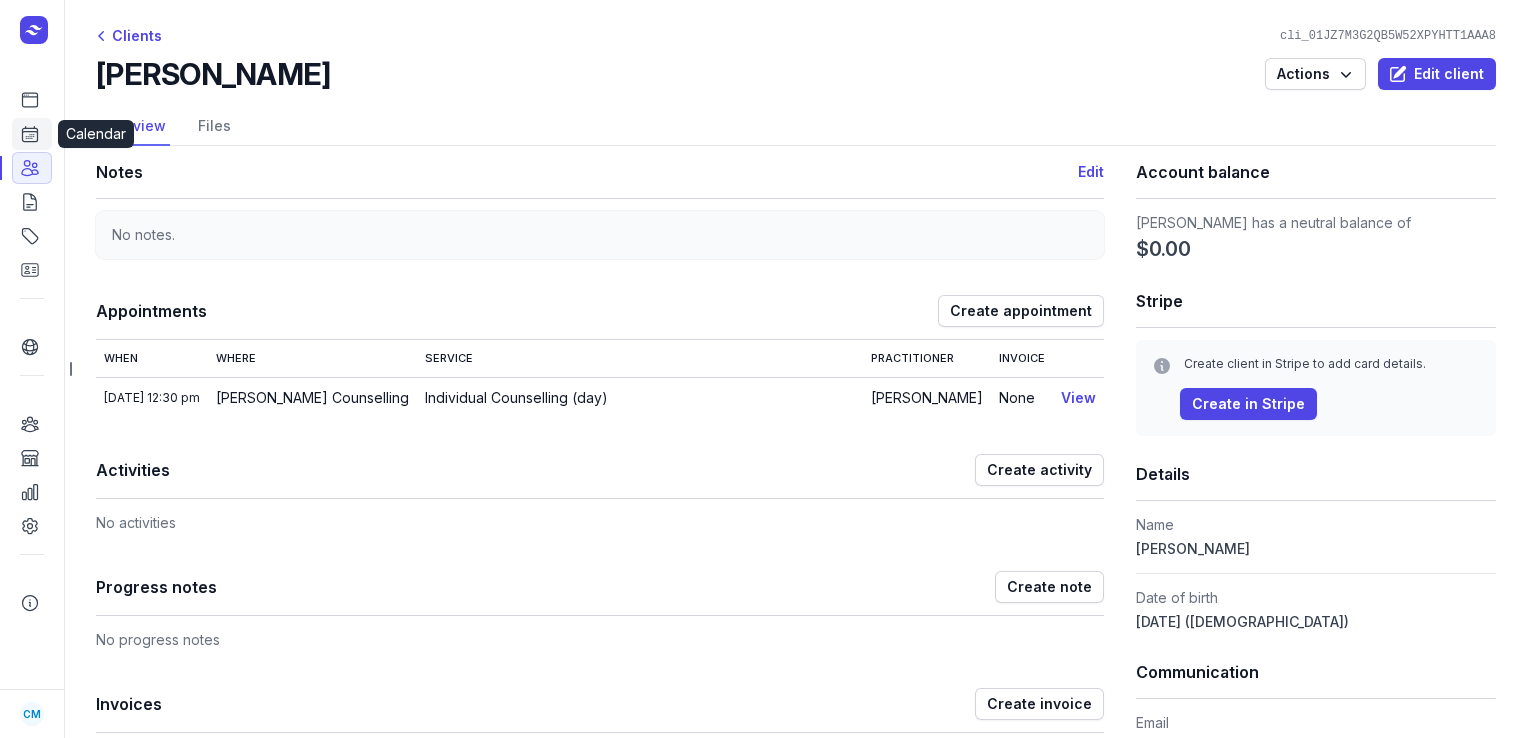 click 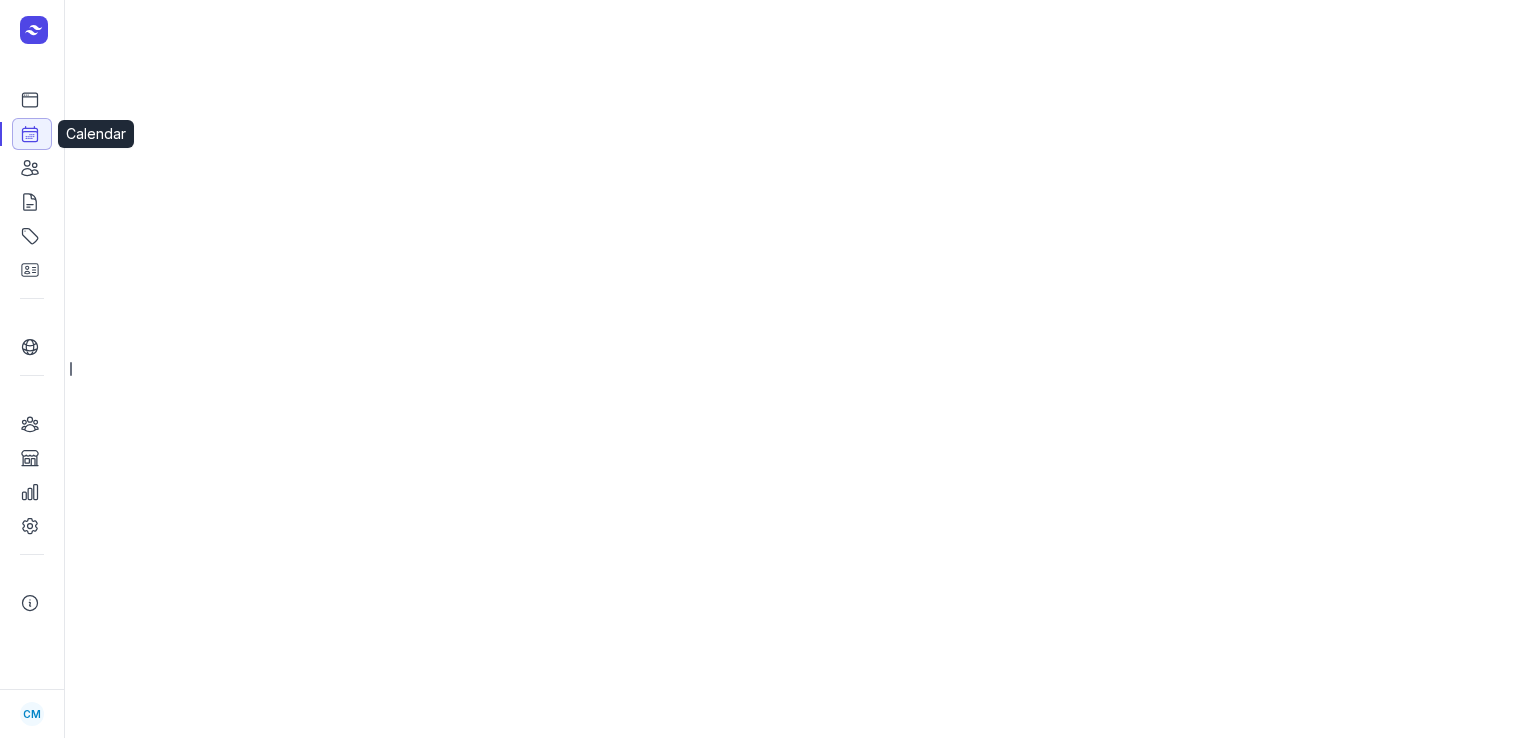 select on "week" 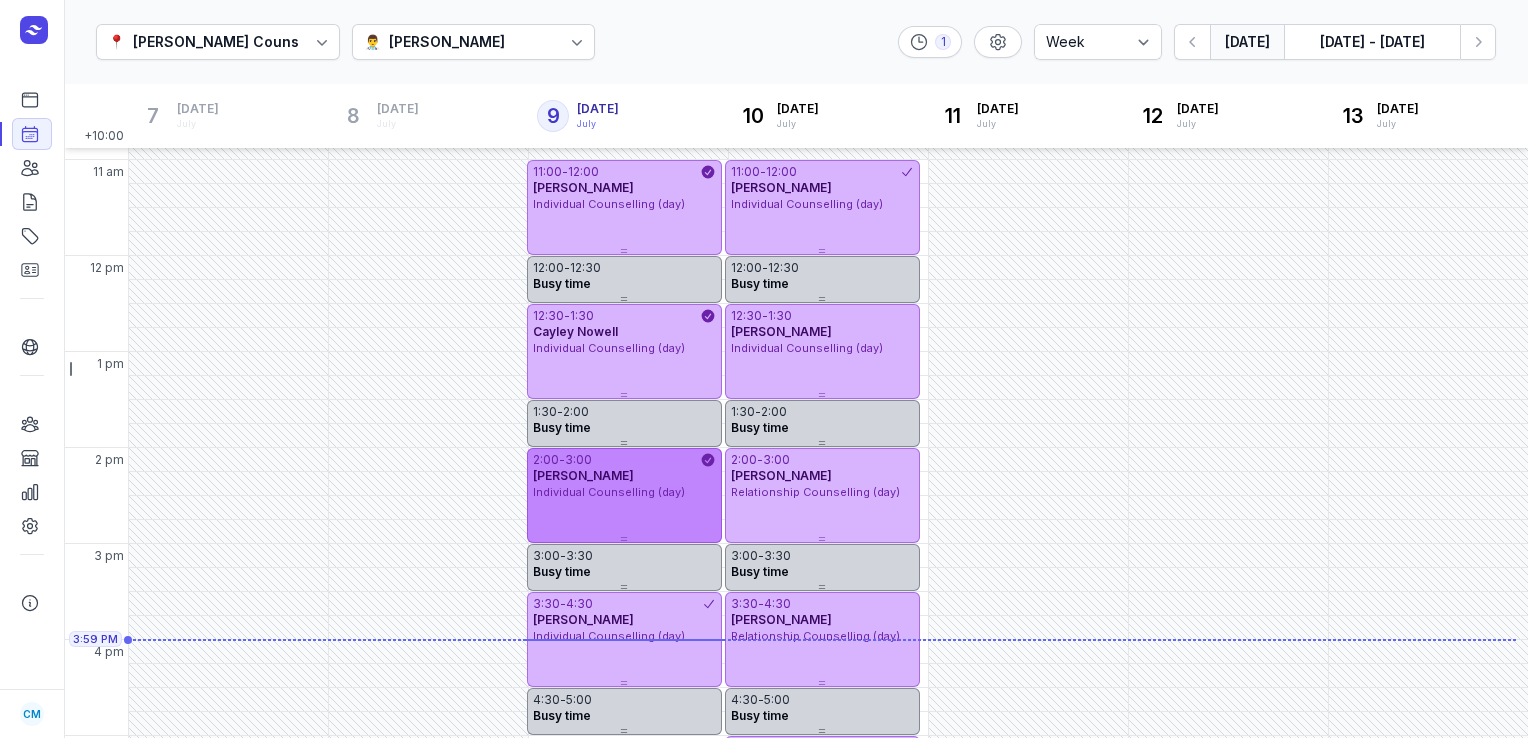 scroll, scrollTop: 508, scrollLeft: 0, axis: vertical 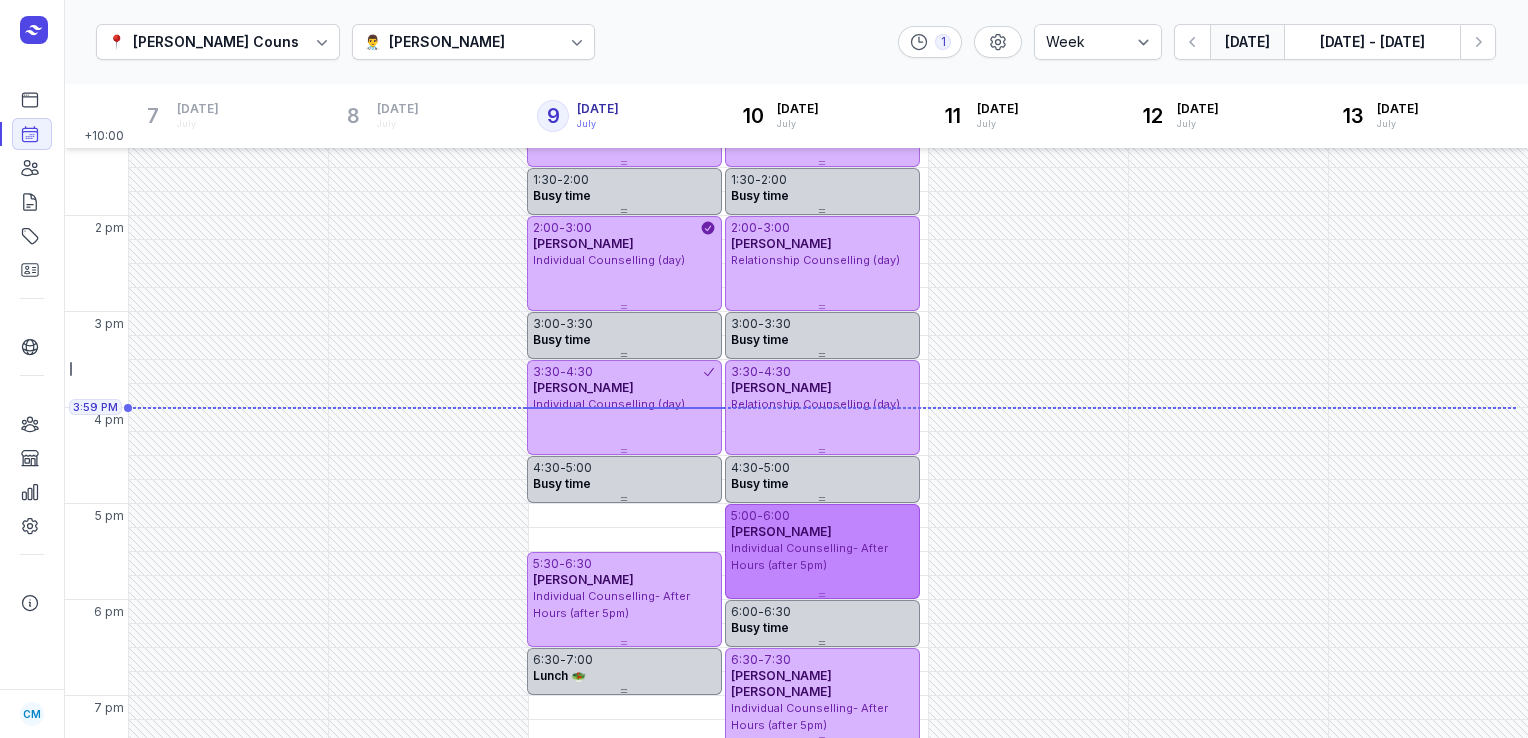 click on "[PERSON_NAME]" at bounding box center [781, 531] 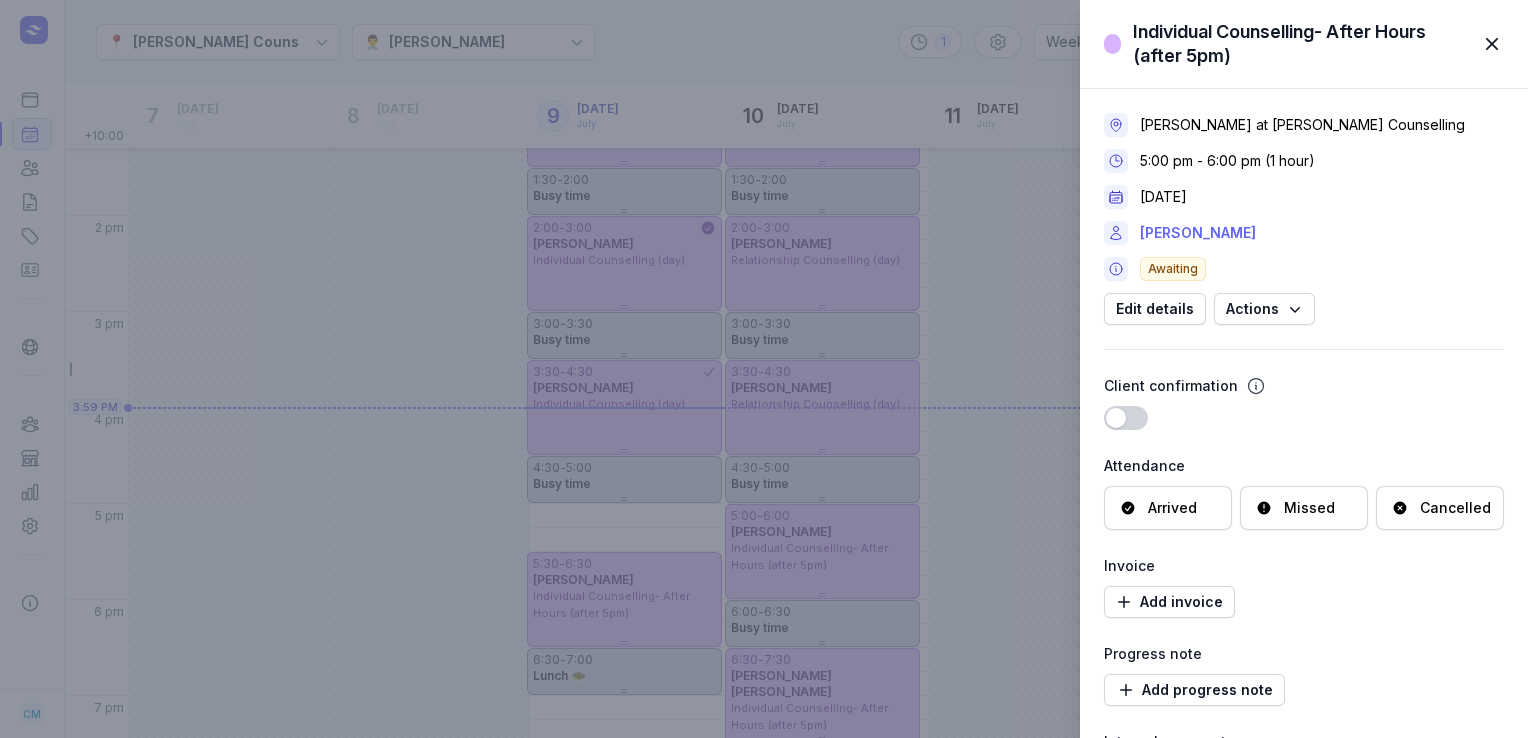 click on "[PERSON_NAME]" at bounding box center [1198, 233] 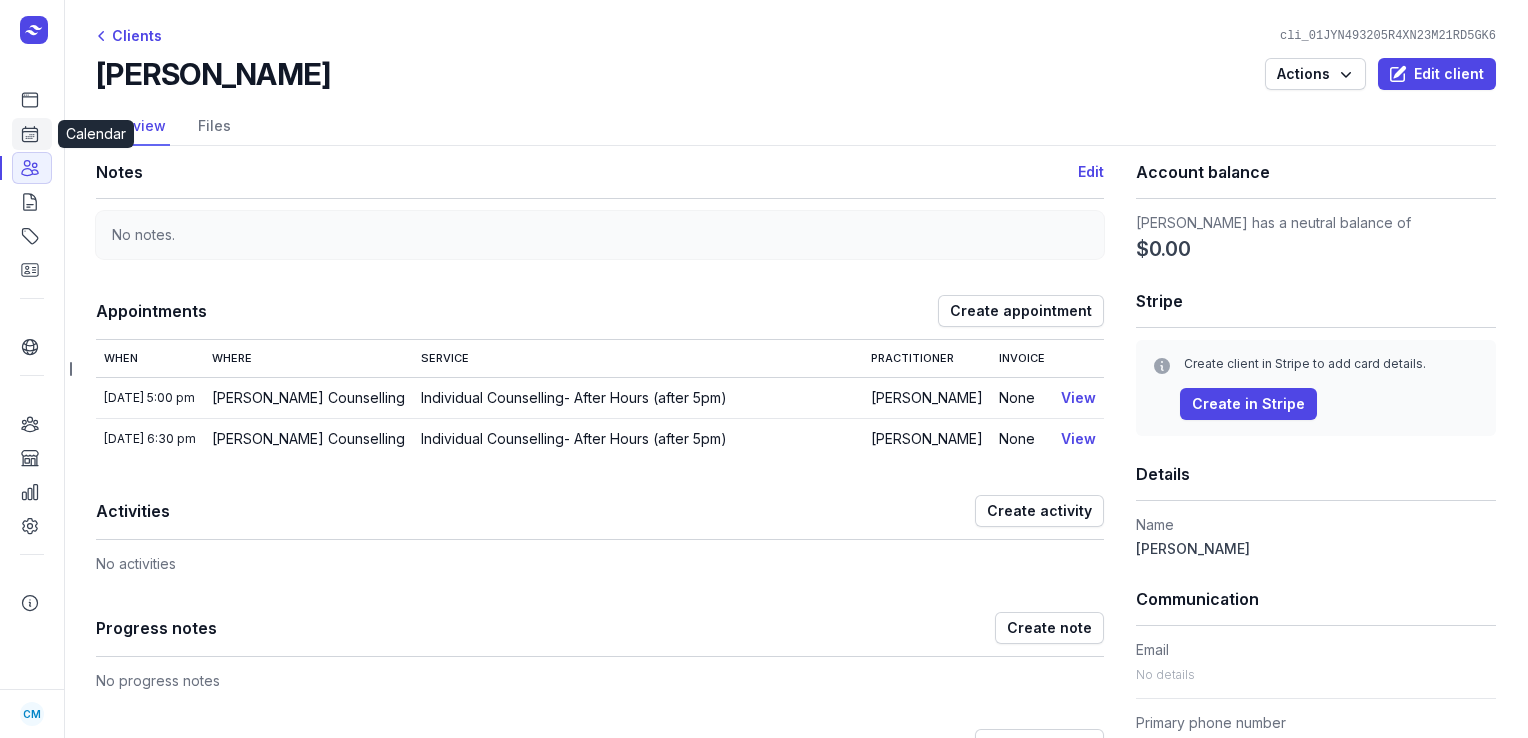 click 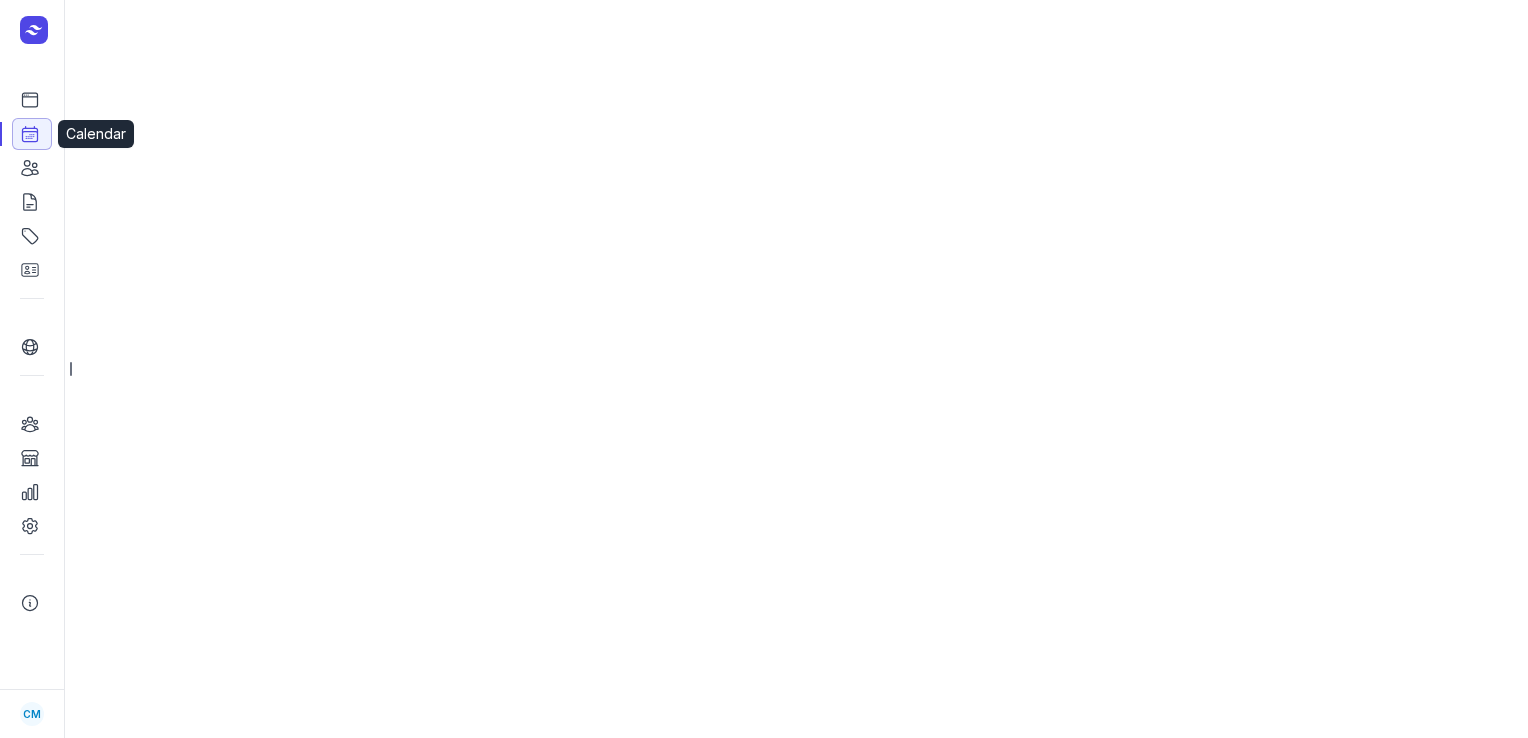 select on "week" 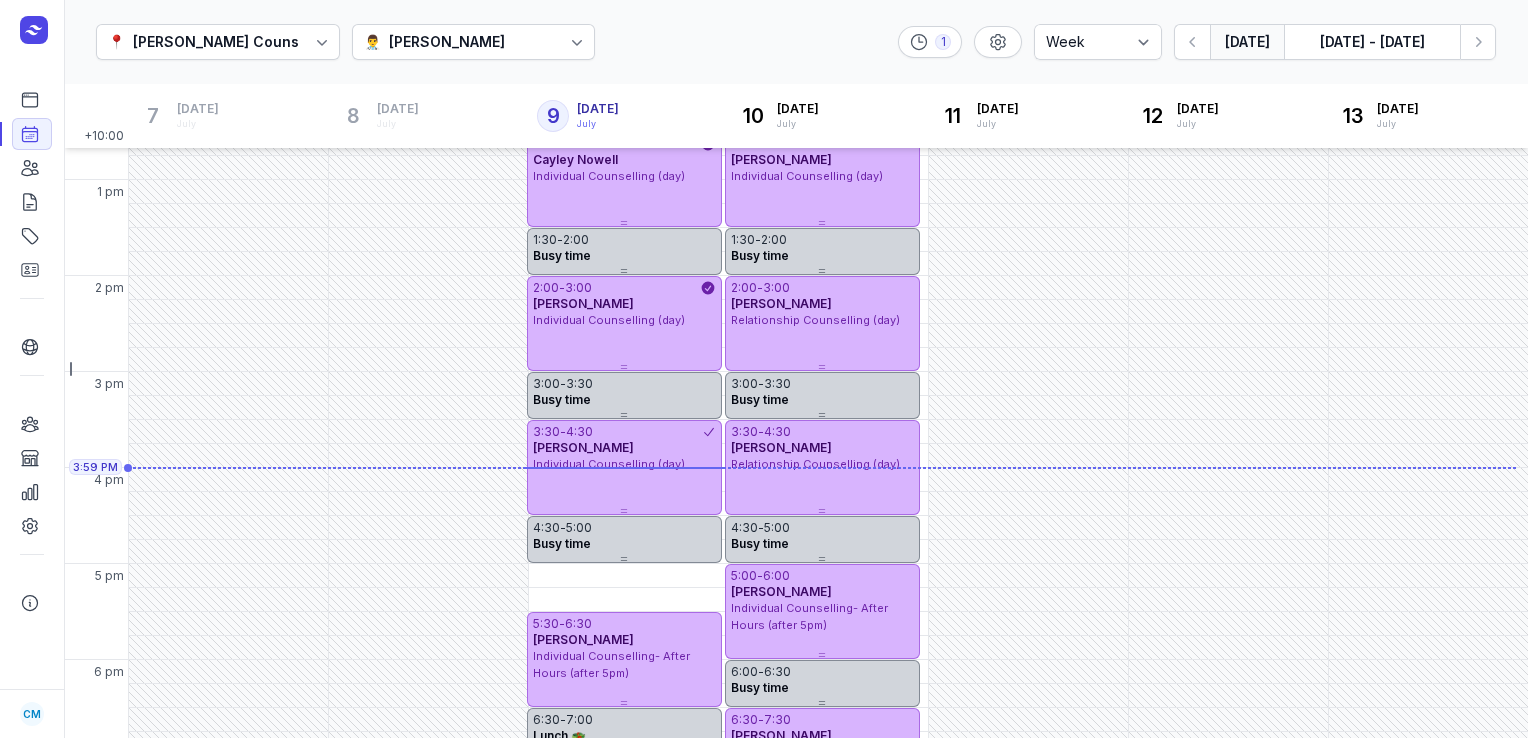 scroll, scrollTop: 517, scrollLeft: 0, axis: vertical 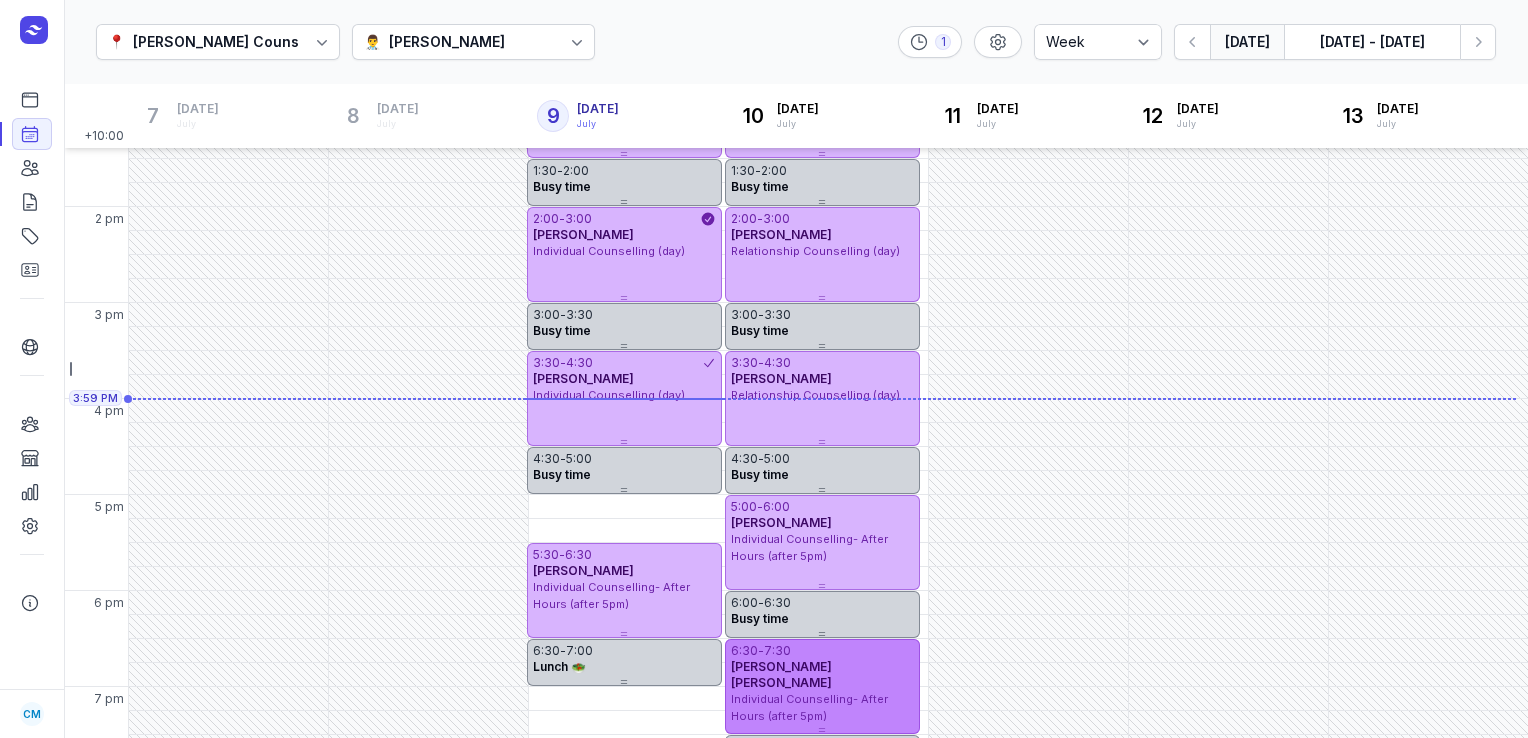 click on "Individual  Counselling- After Hours (after 5pm)" at bounding box center (822, 707) 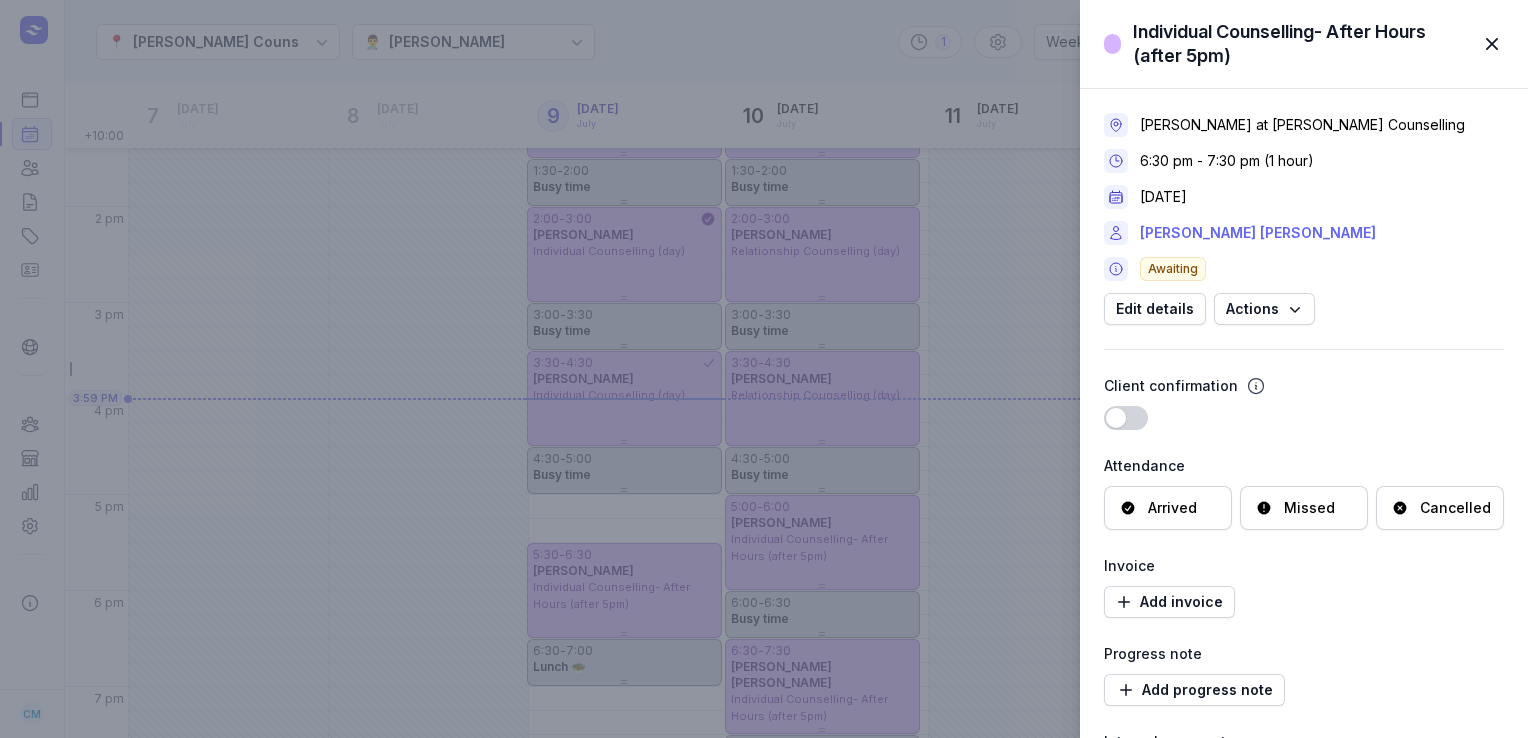 click on "[PERSON_NAME] [PERSON_NAME]" at bounding box center (1258, 233) 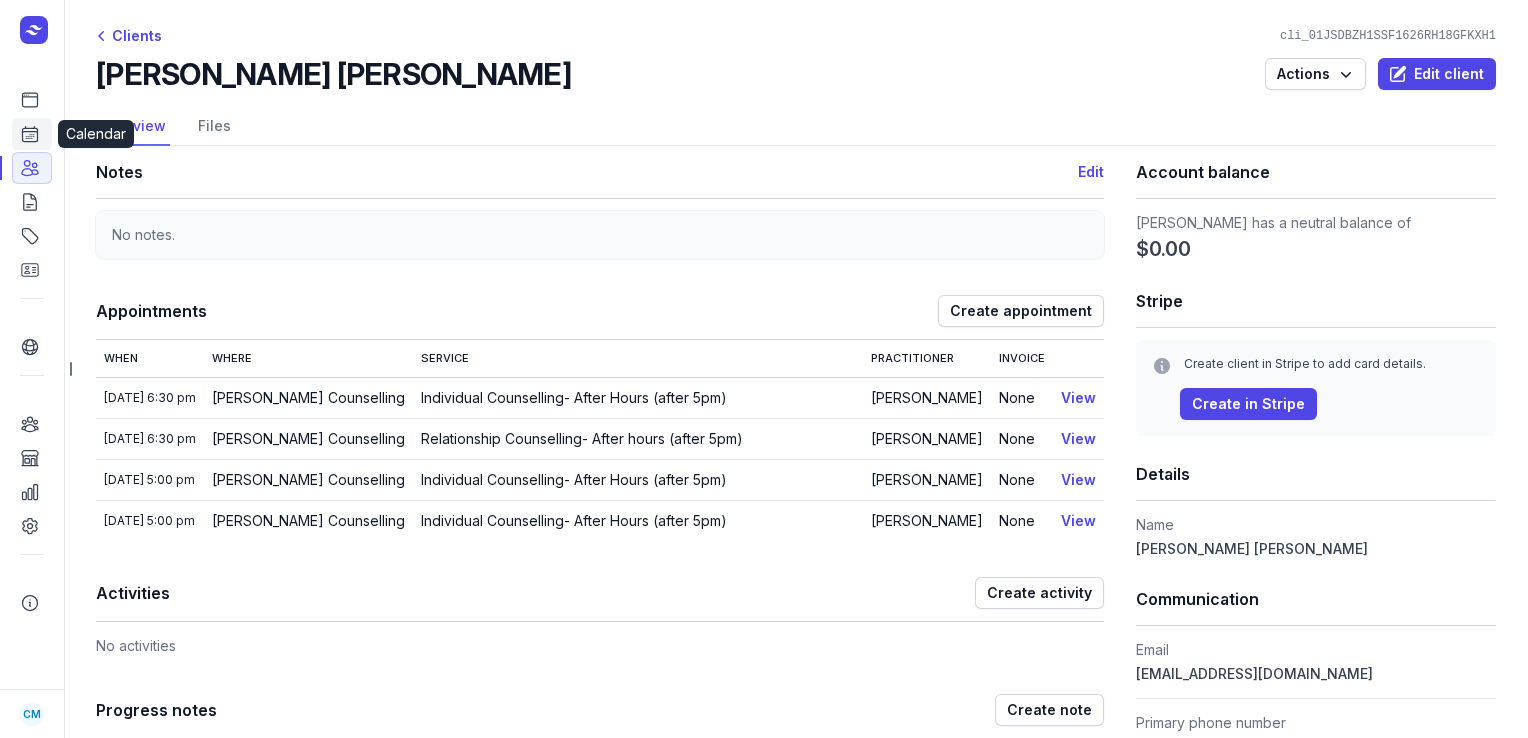 click 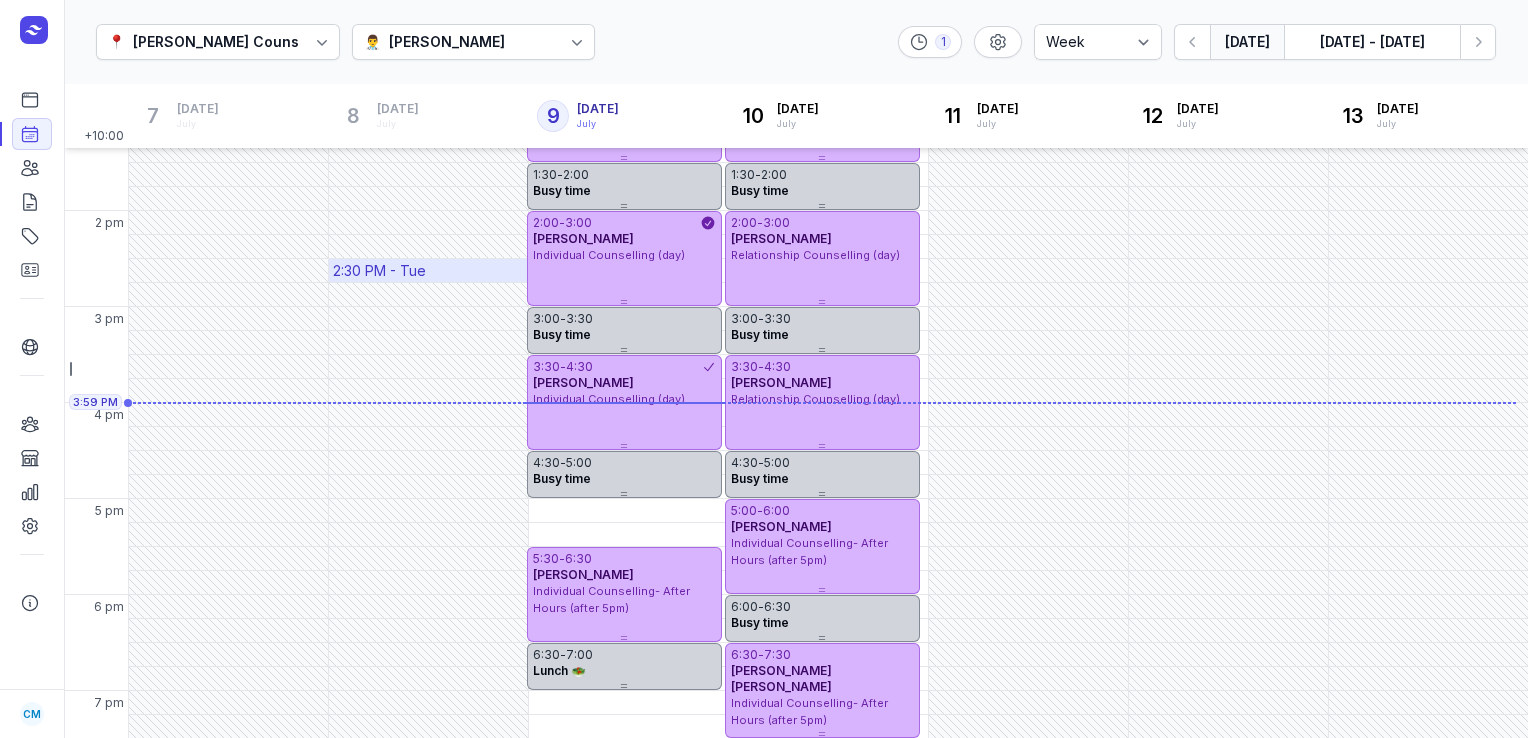 scroll, scrollTop: 517, scrollLeft: 0, axis: vertical 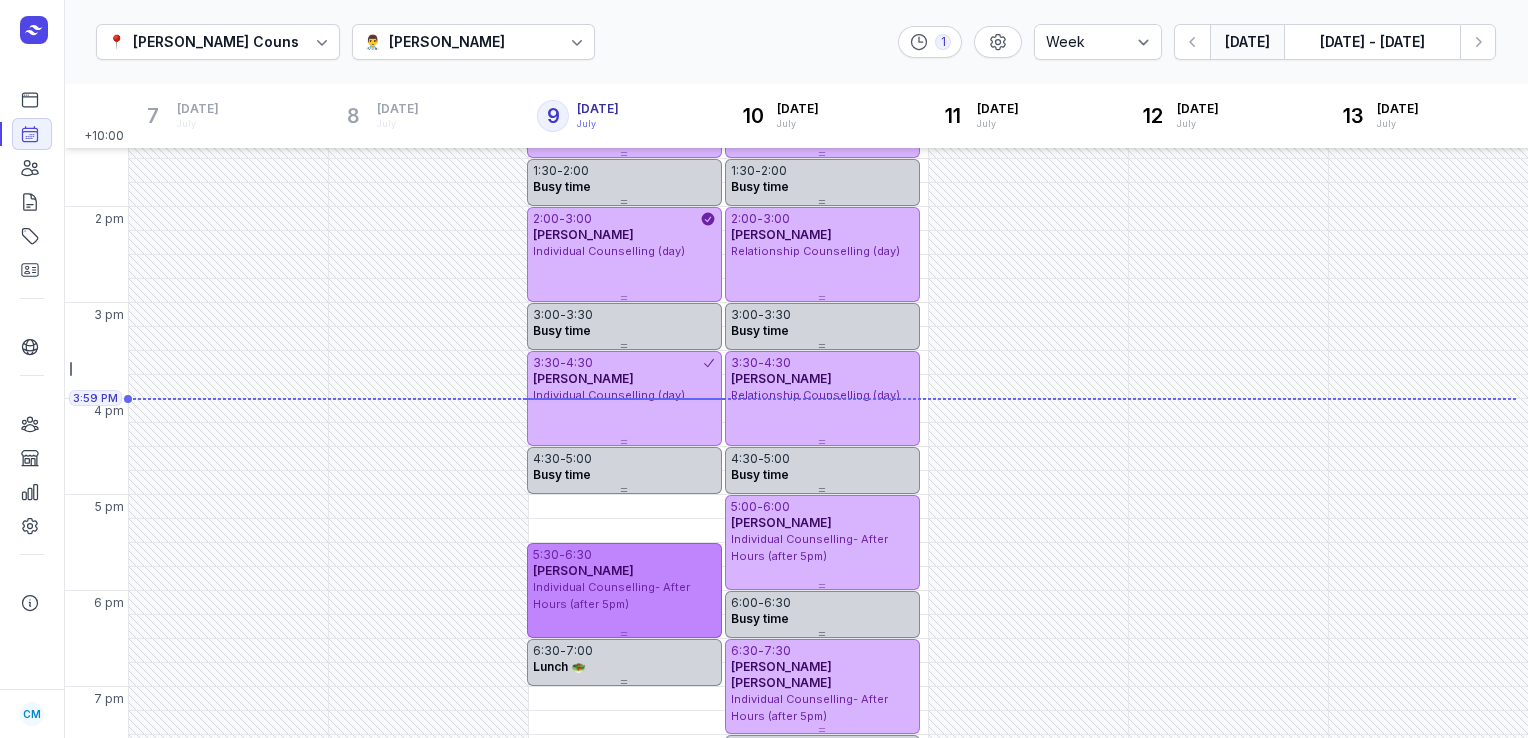 click on "[PERSON_NAME]" at bounding box center (583, 570) 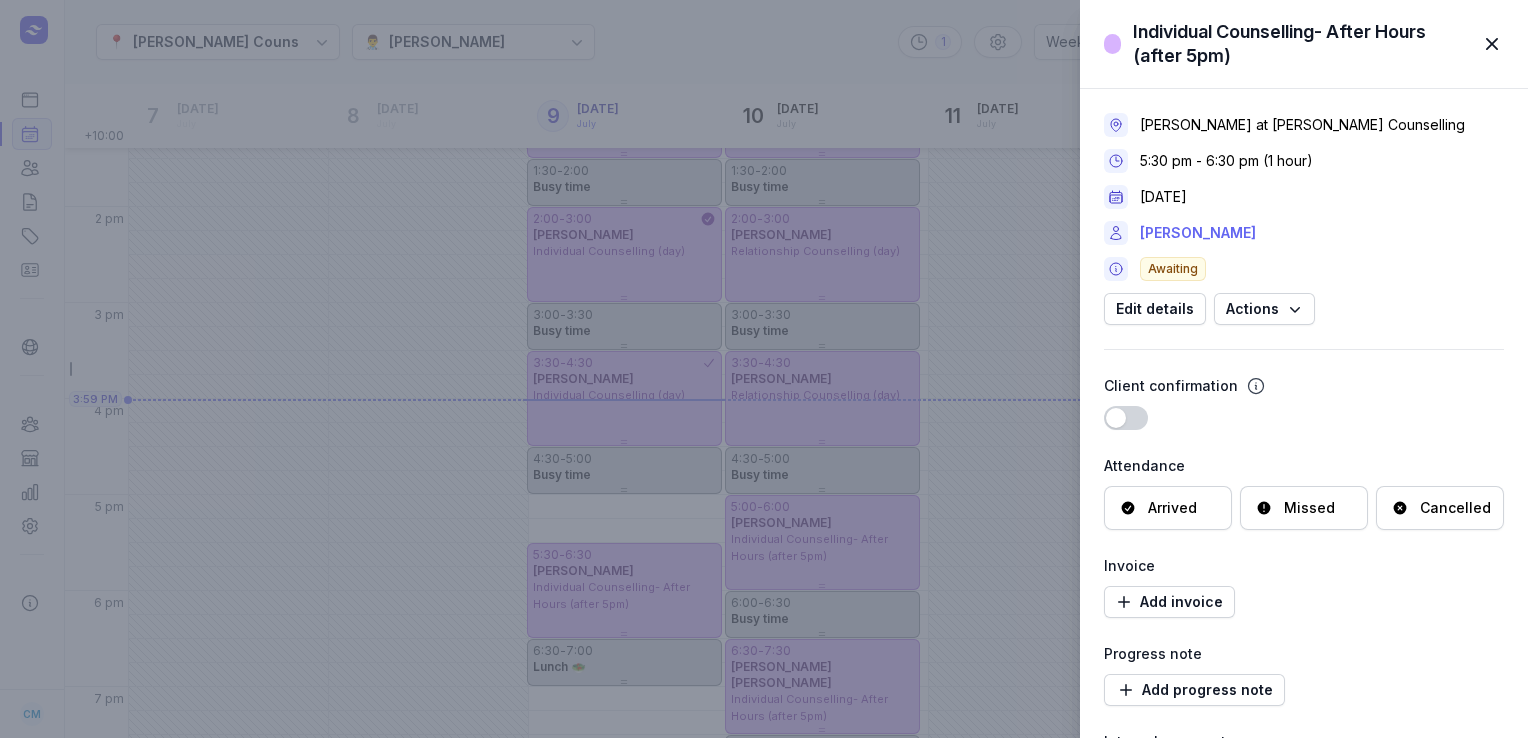 click on "[PERSON_NAME]" at bounding box center [1198, 233] 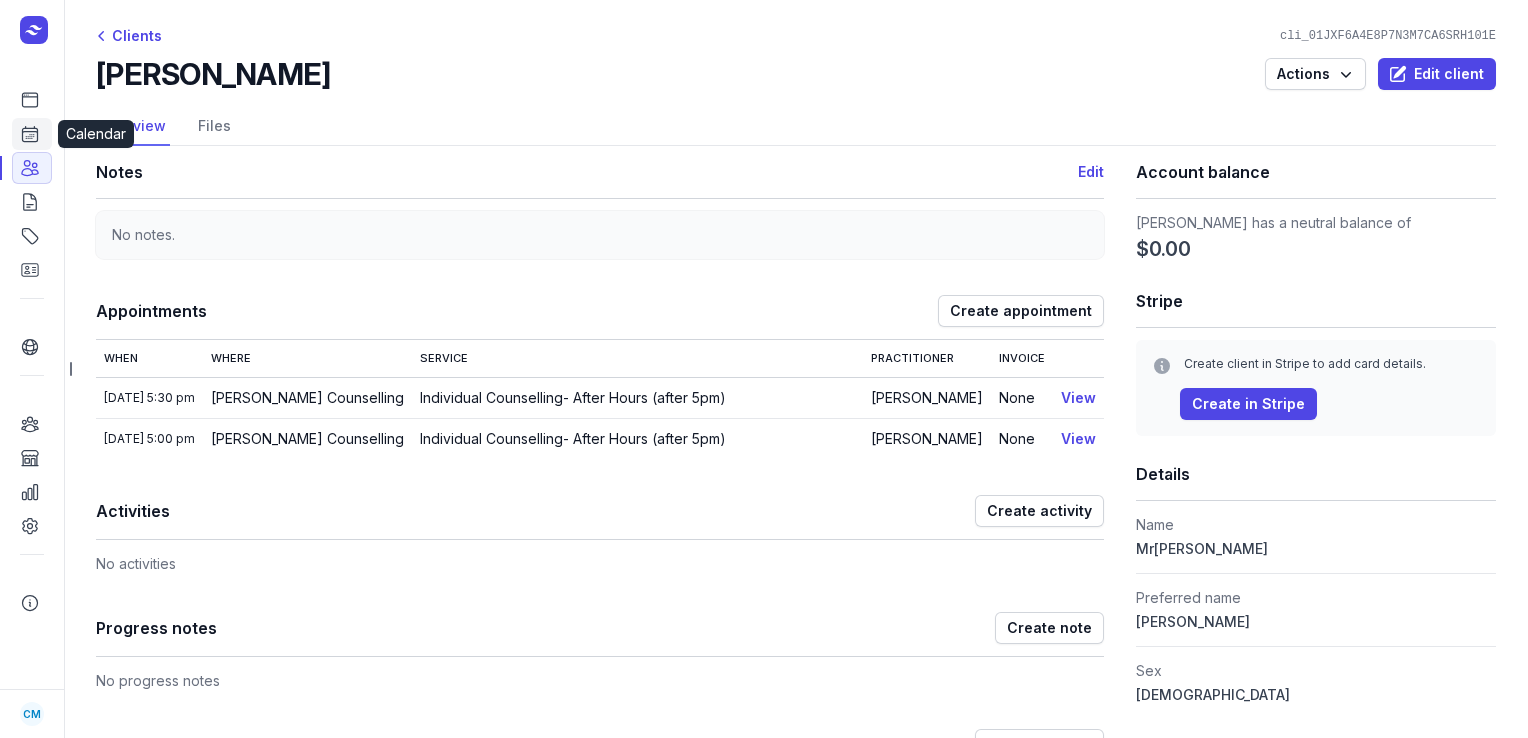 click on "Calendar" 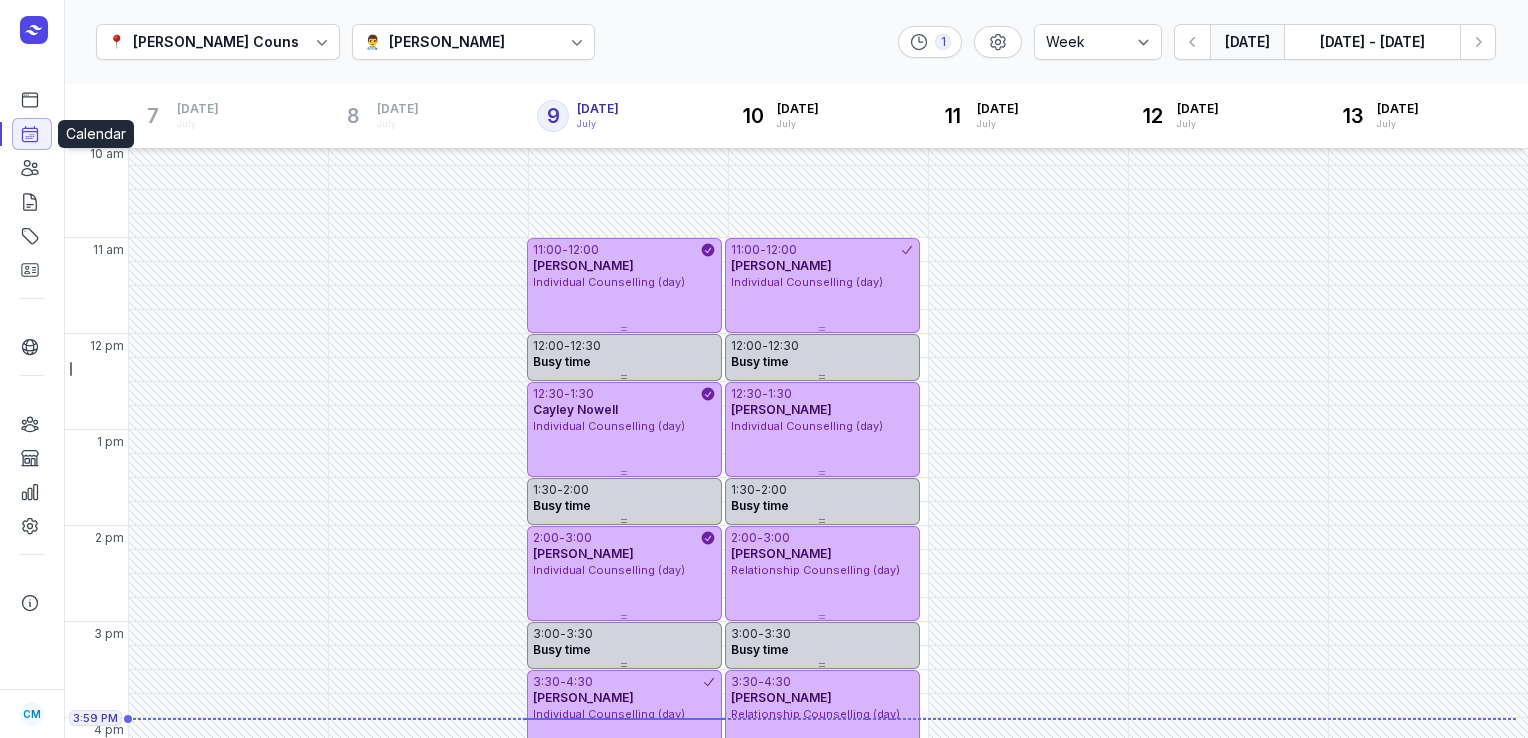 scroll, scrollTop: 517, scrollLeft: 0, axis: vertical 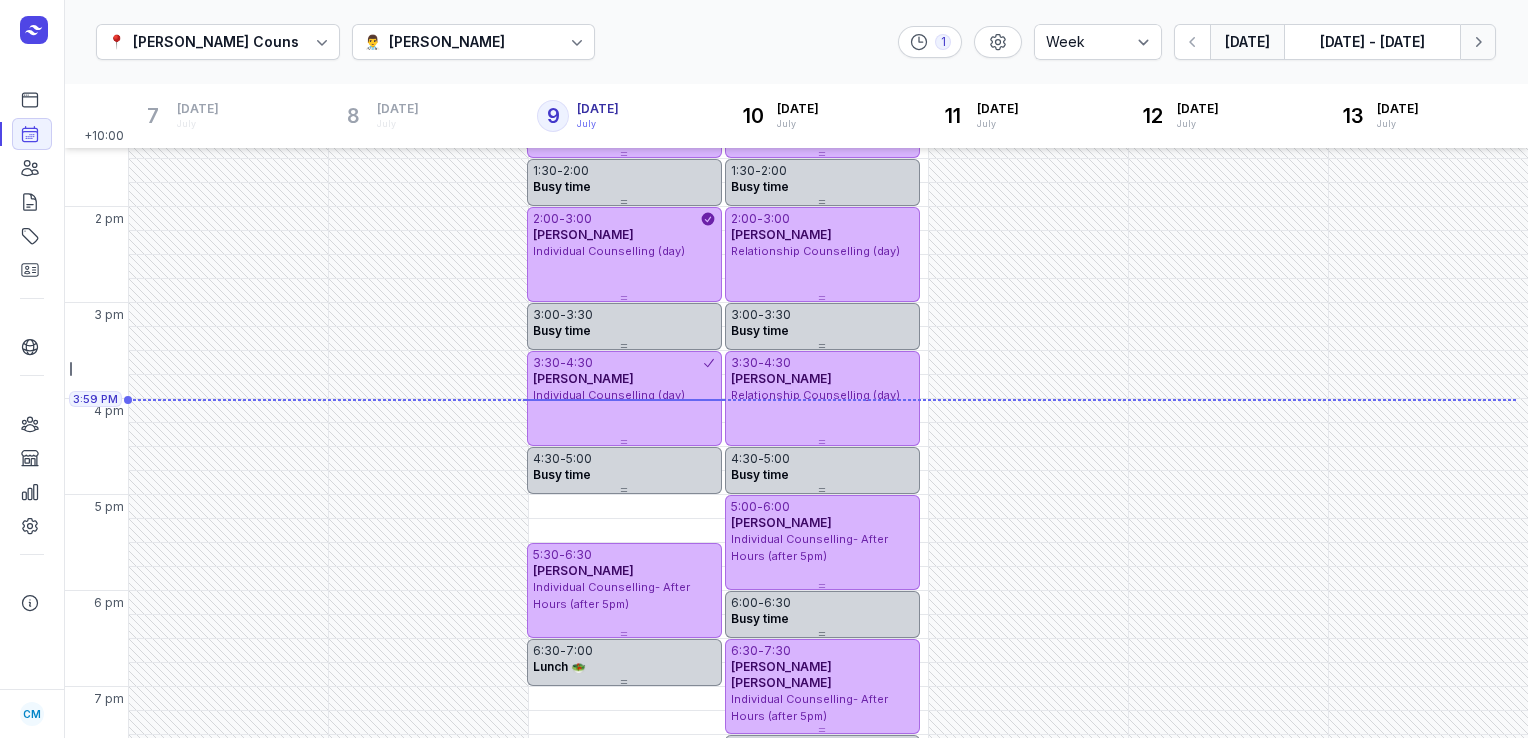 click 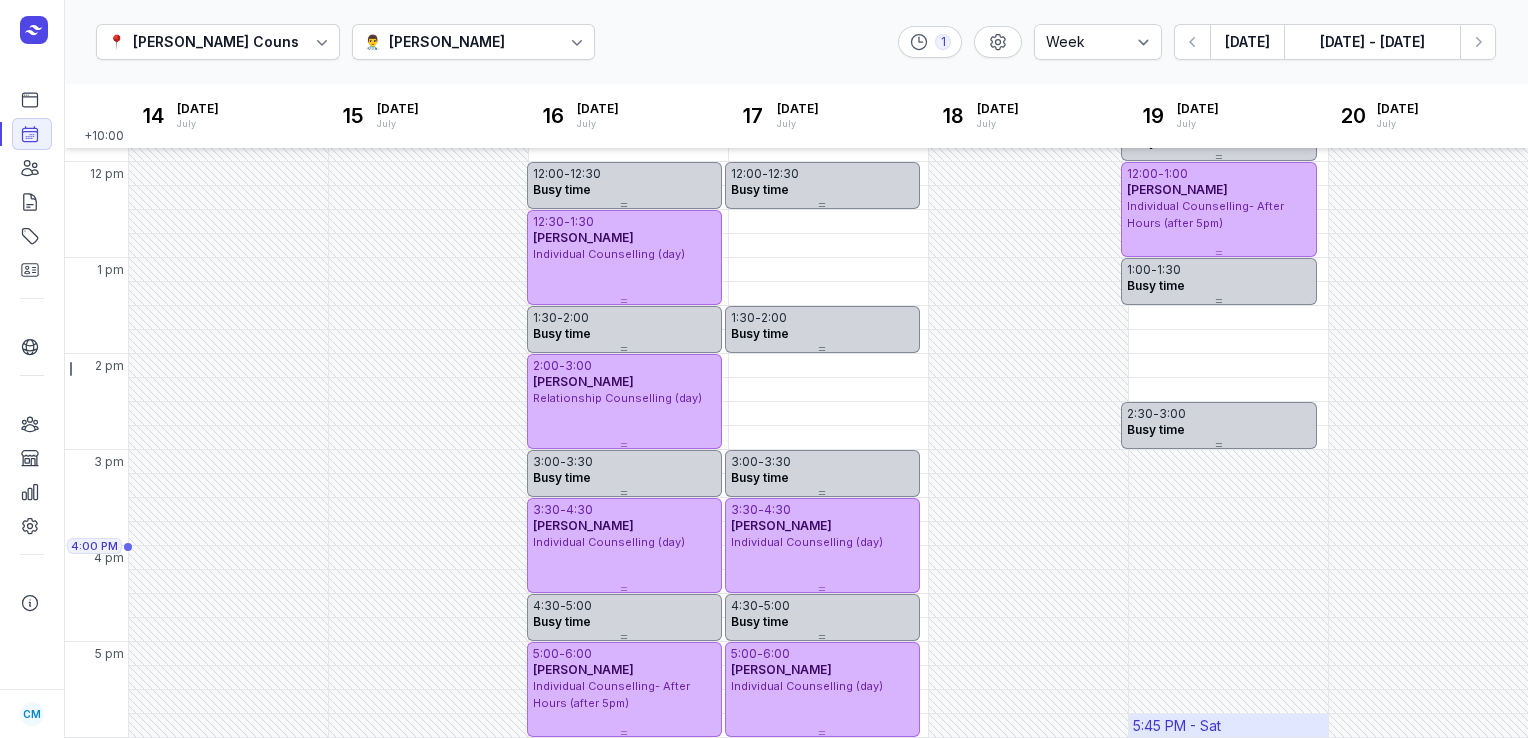 scroll, scrollTop: 561, scrollLeft: 0, axis: vertical 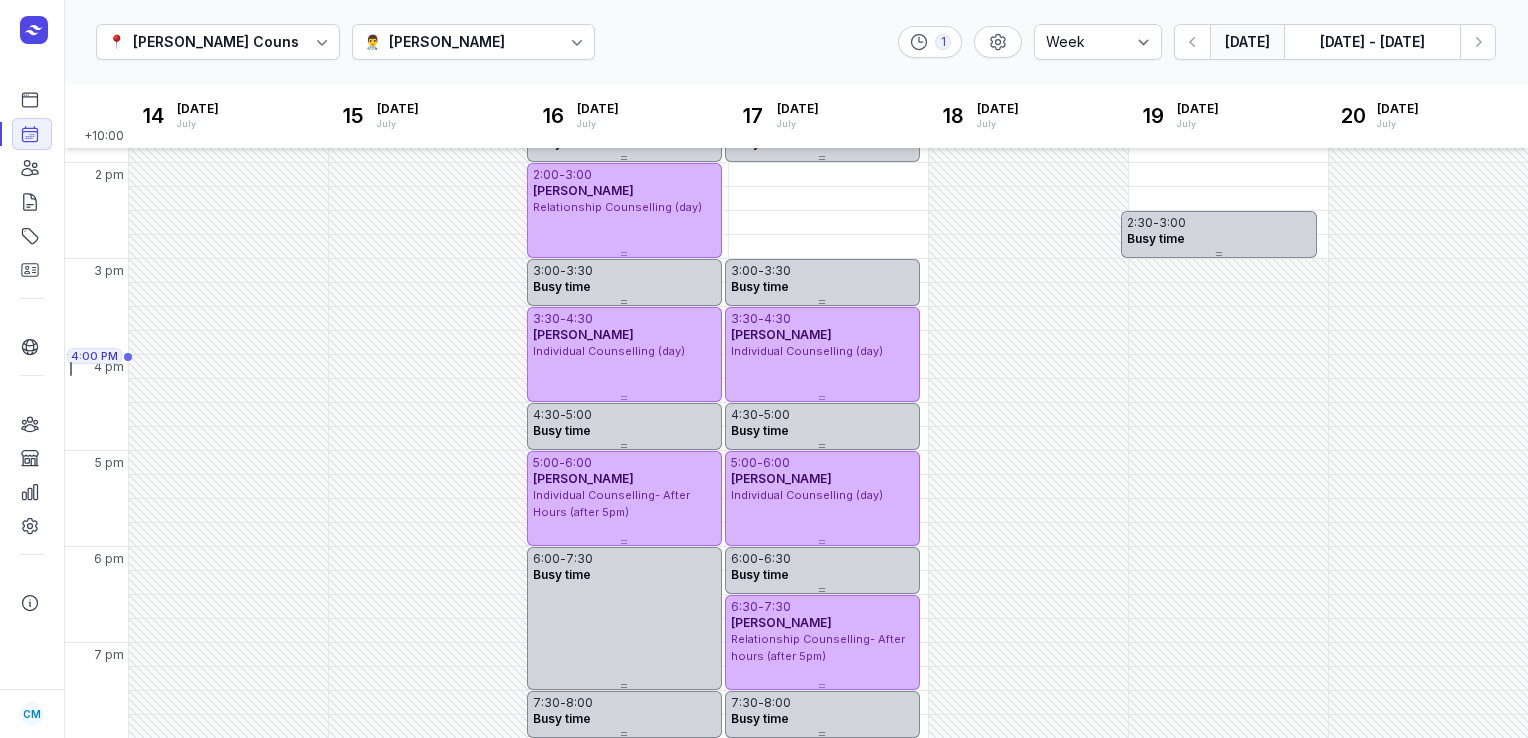 click on "[DATE]" at bounding box center (1247, 42) 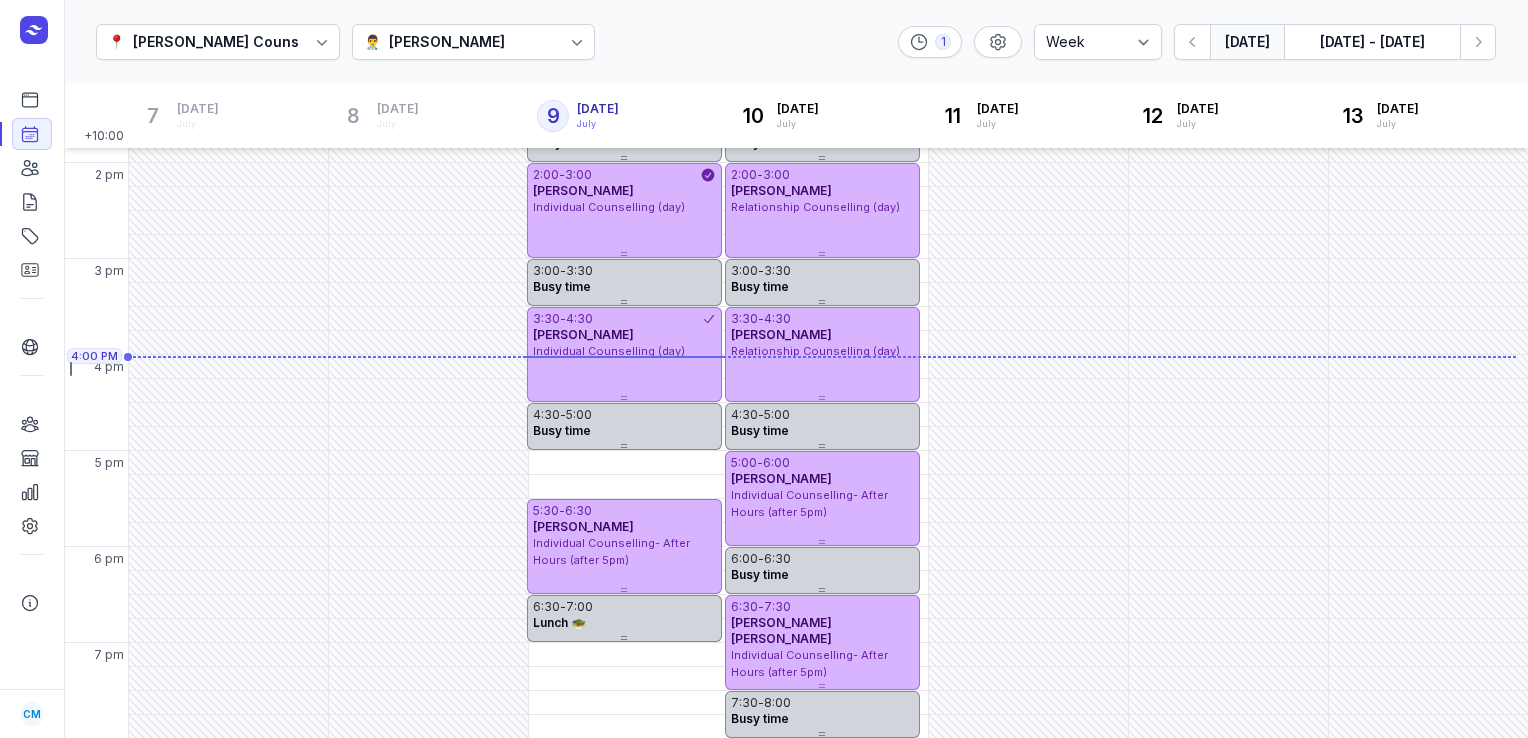 click on "[DATE]" at bounding box center [1247, 42] 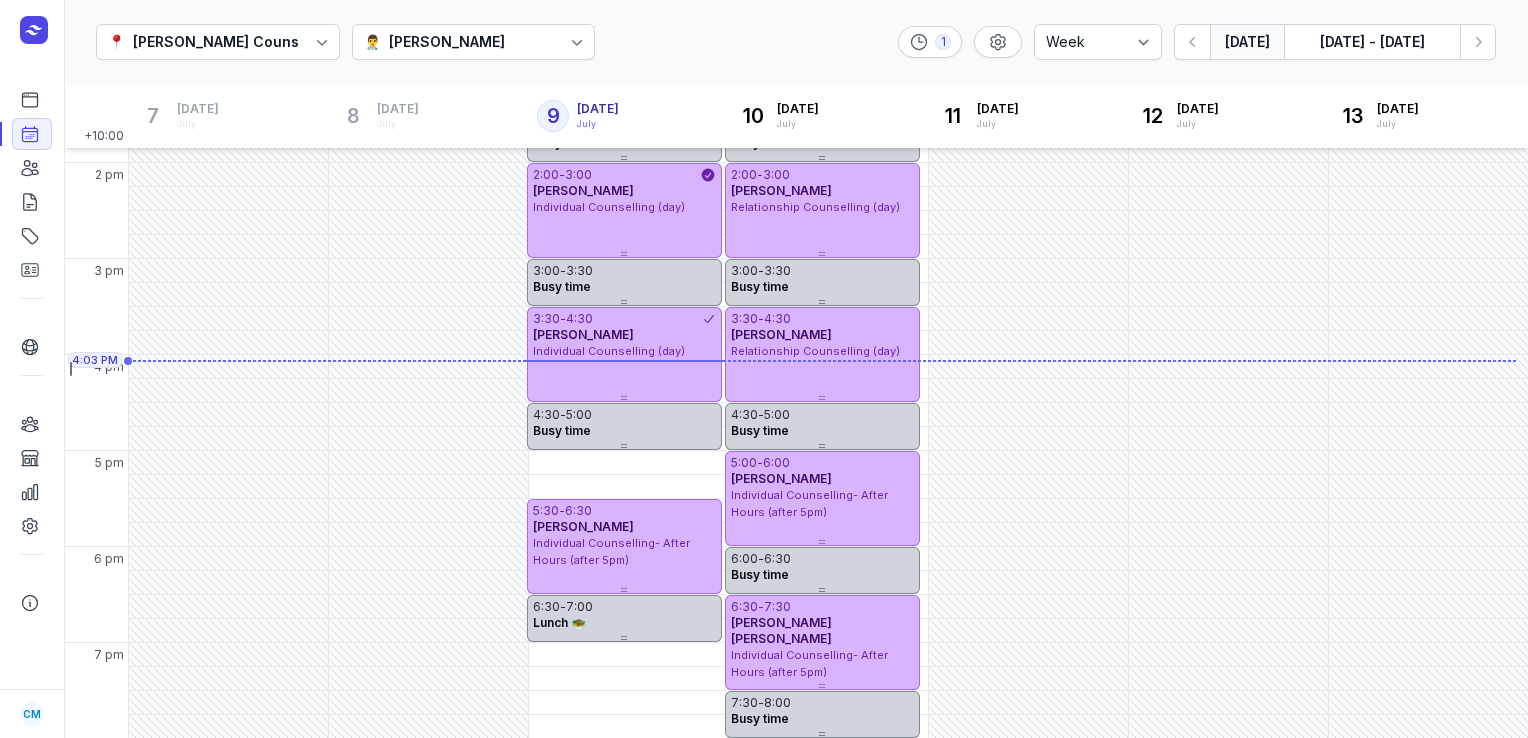 type 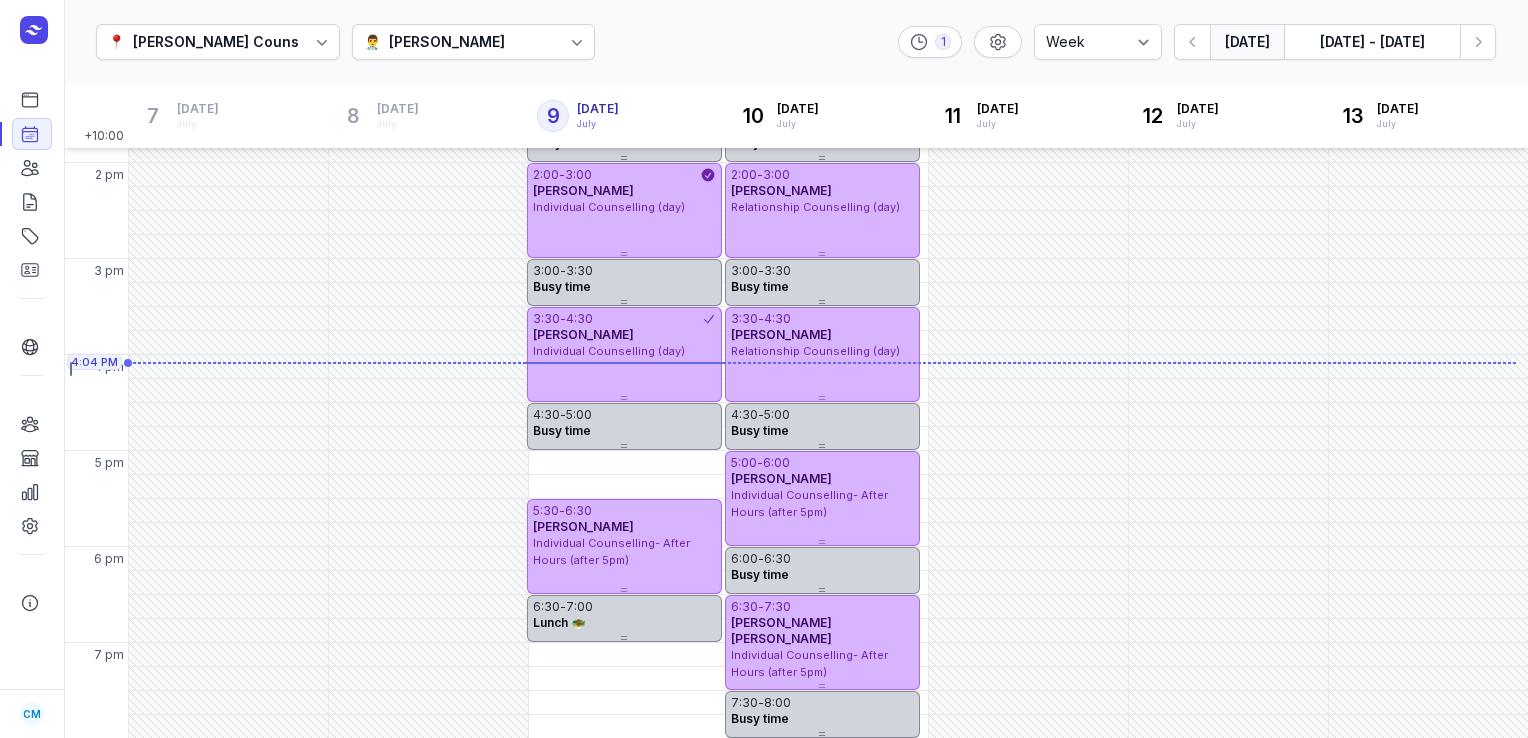 click on "[PERSON_NAME]" at bounding box center [447, 42] 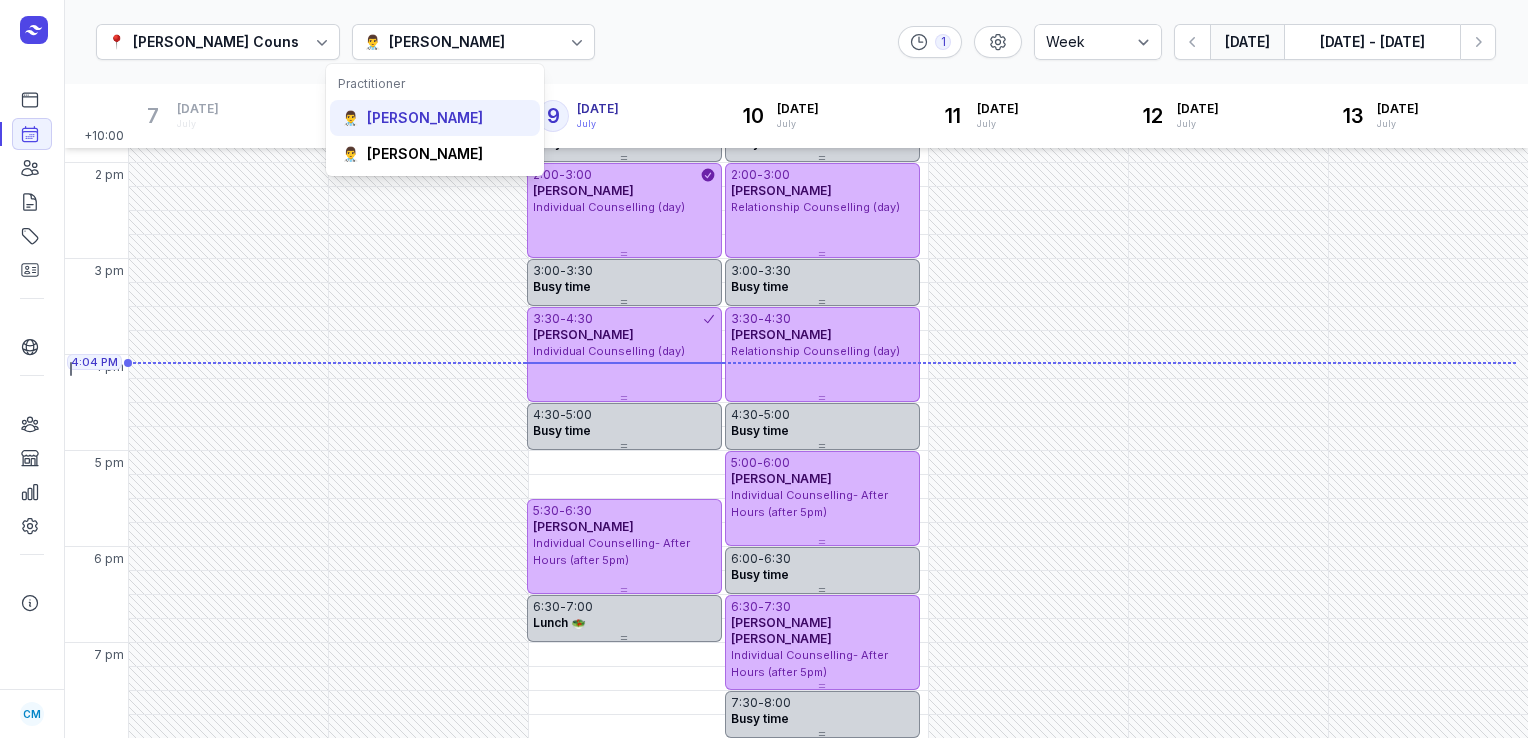 click on "[PERSON_NAME]" at bounding box center (425, 118) 